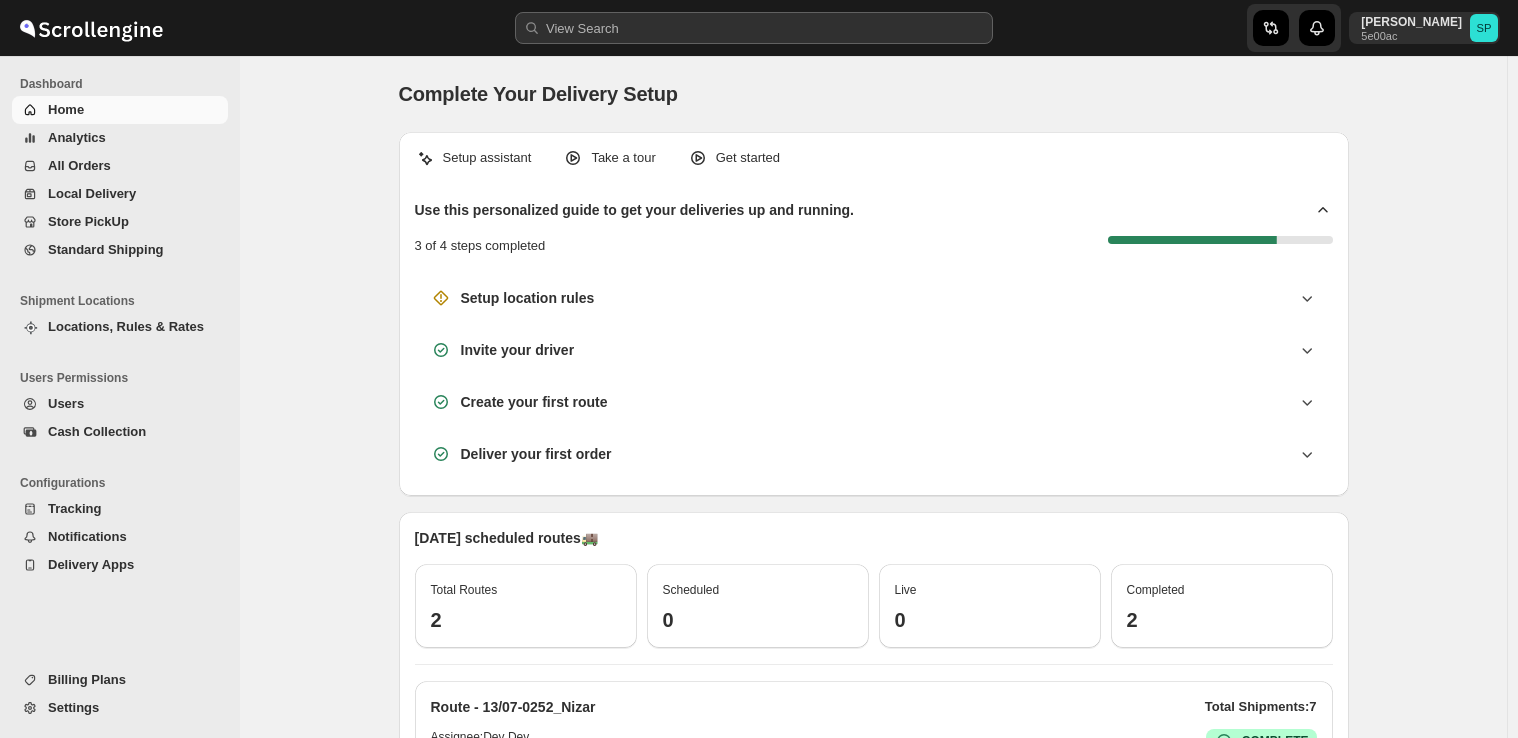 scroll, scrollTop: 0, scrollLeft: 0, axis: both 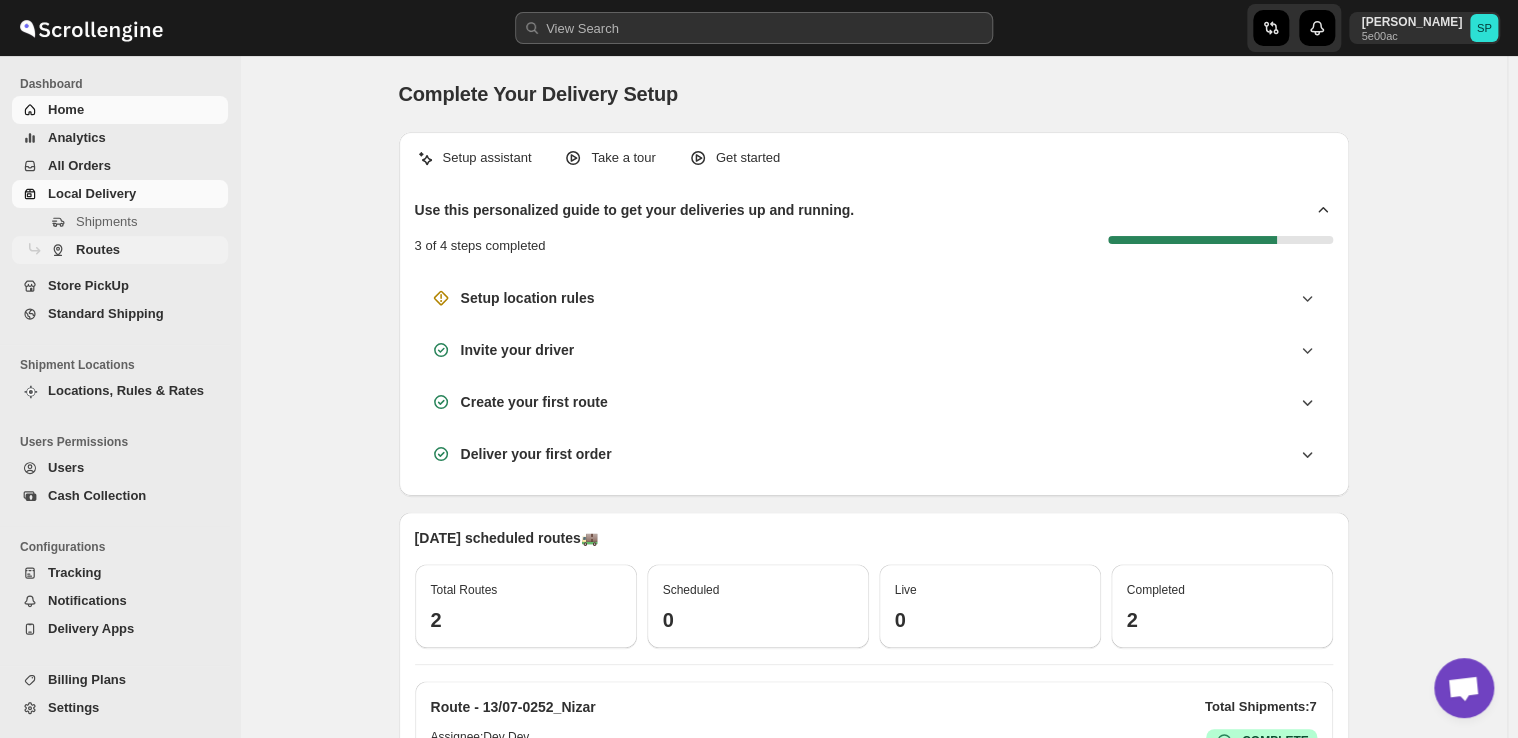 click on "Routes" at bounding box center (98, 249) 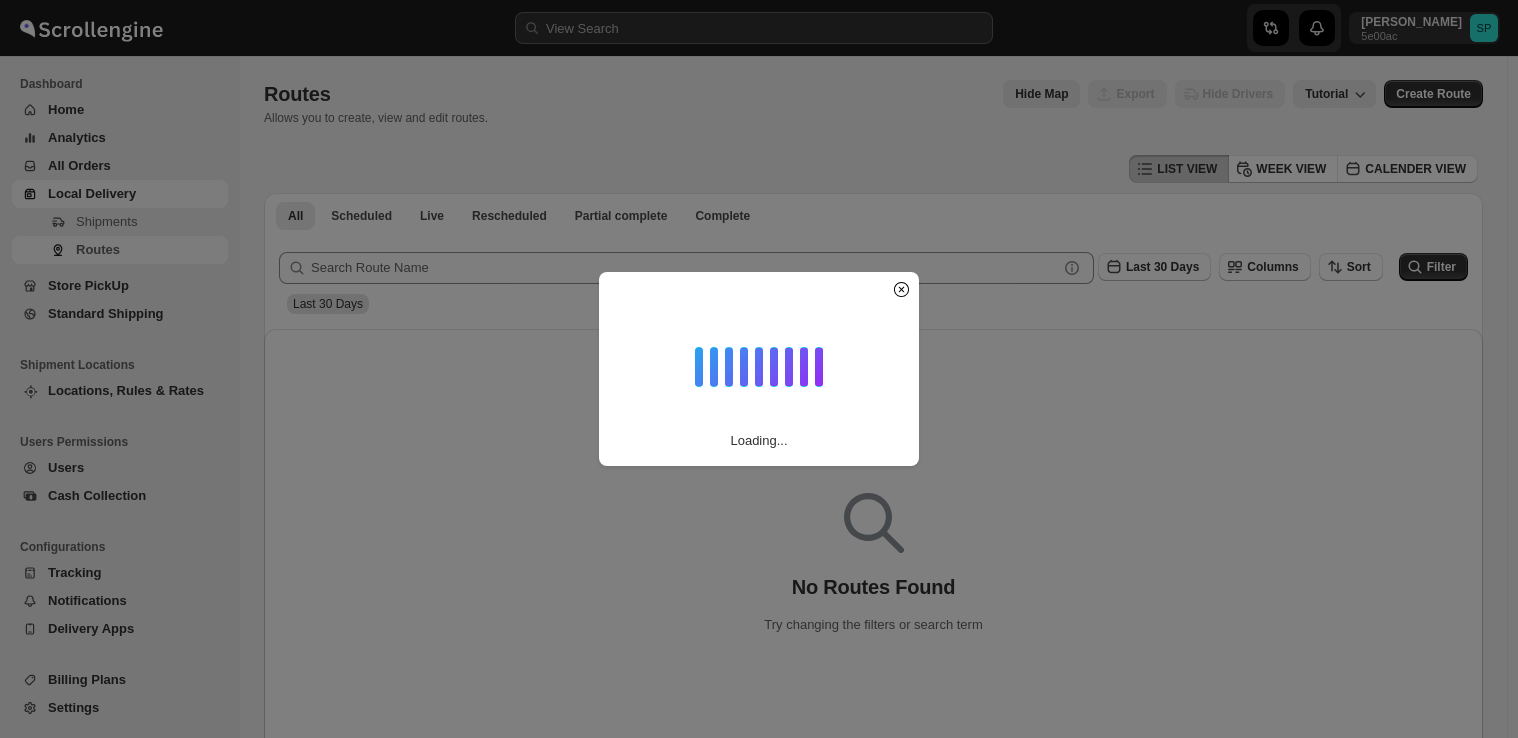 scroll, scrollTop: 0, scrollLeft: 0, axis: both 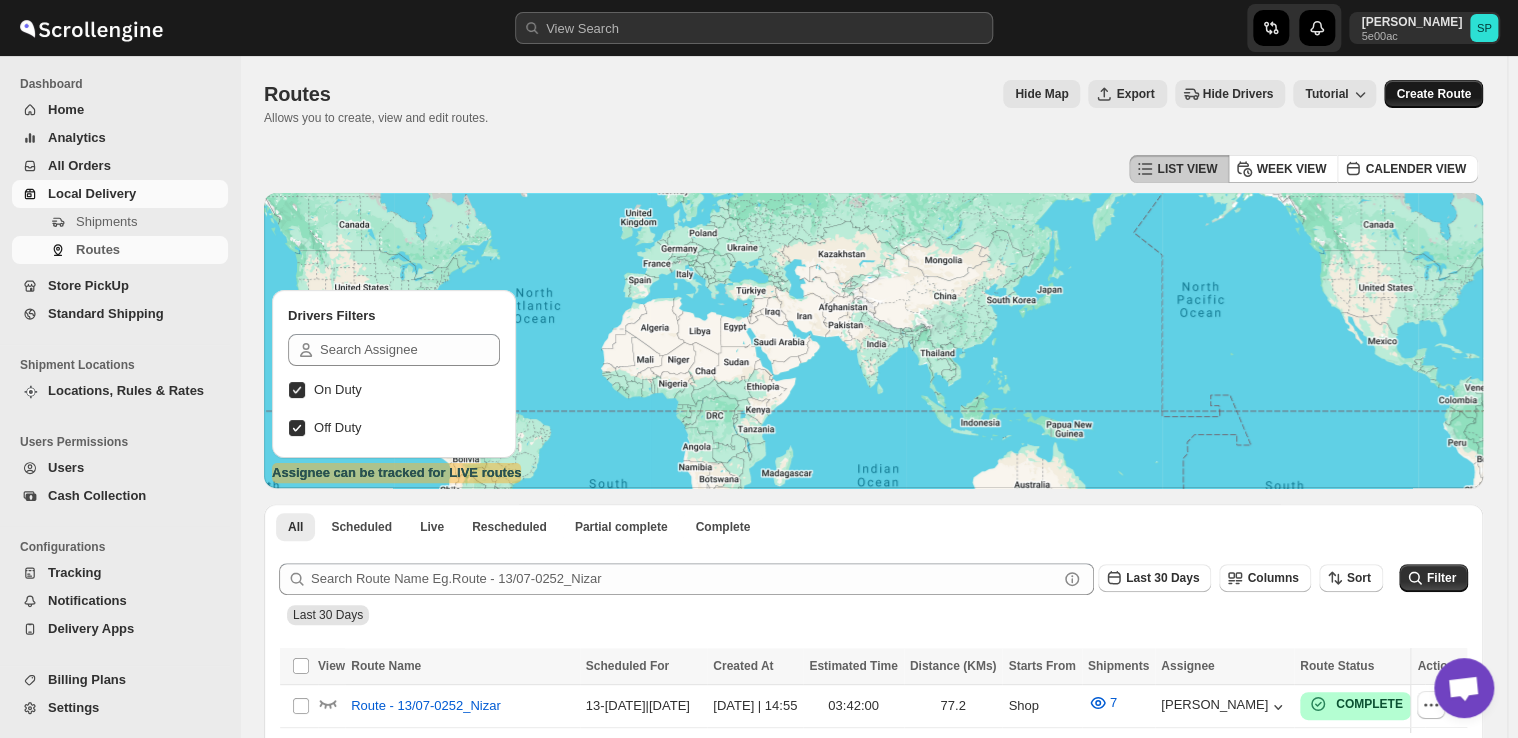 click on "Create Route" at bounding box center [1433, 94] 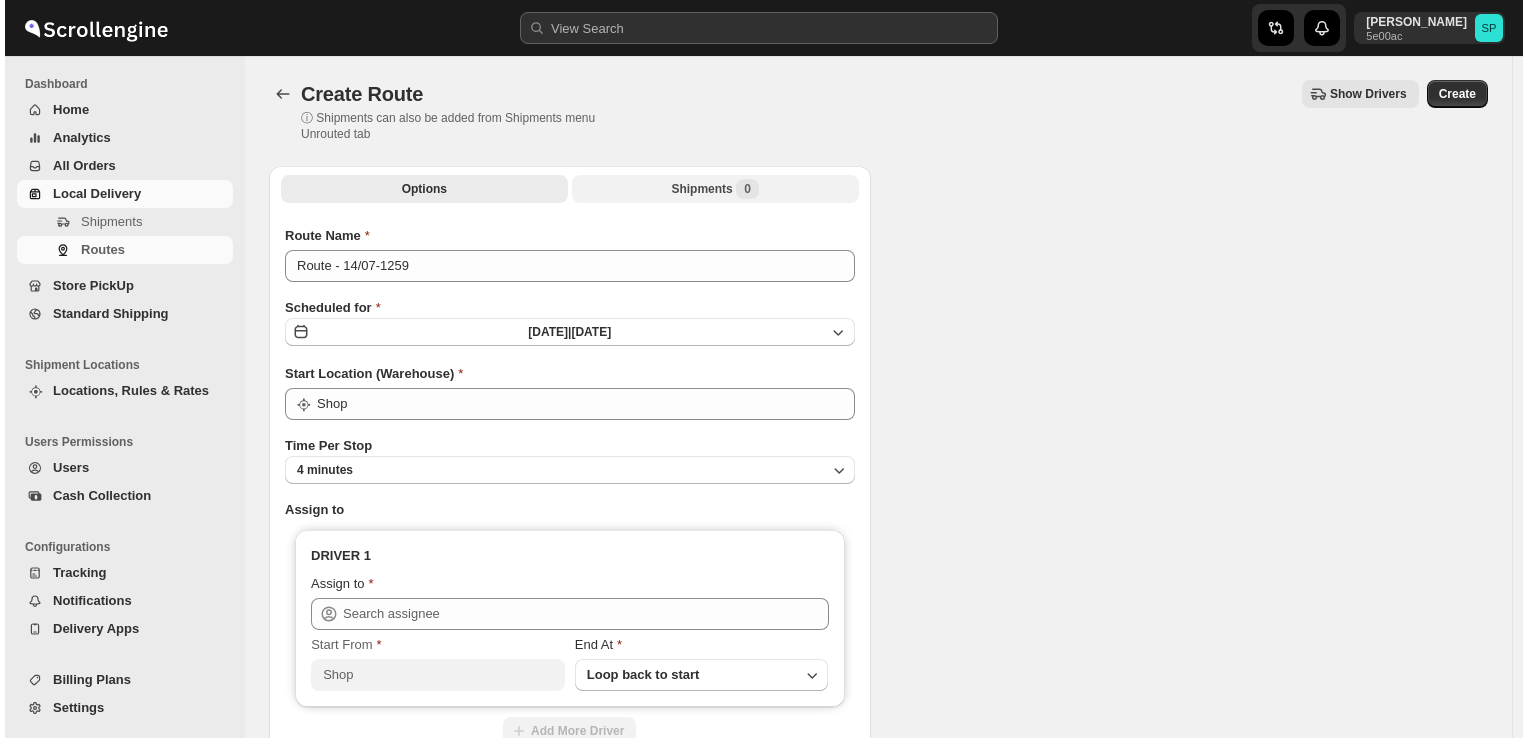scroll, scrollTop: 0, scrollLeft: 0, axis: both 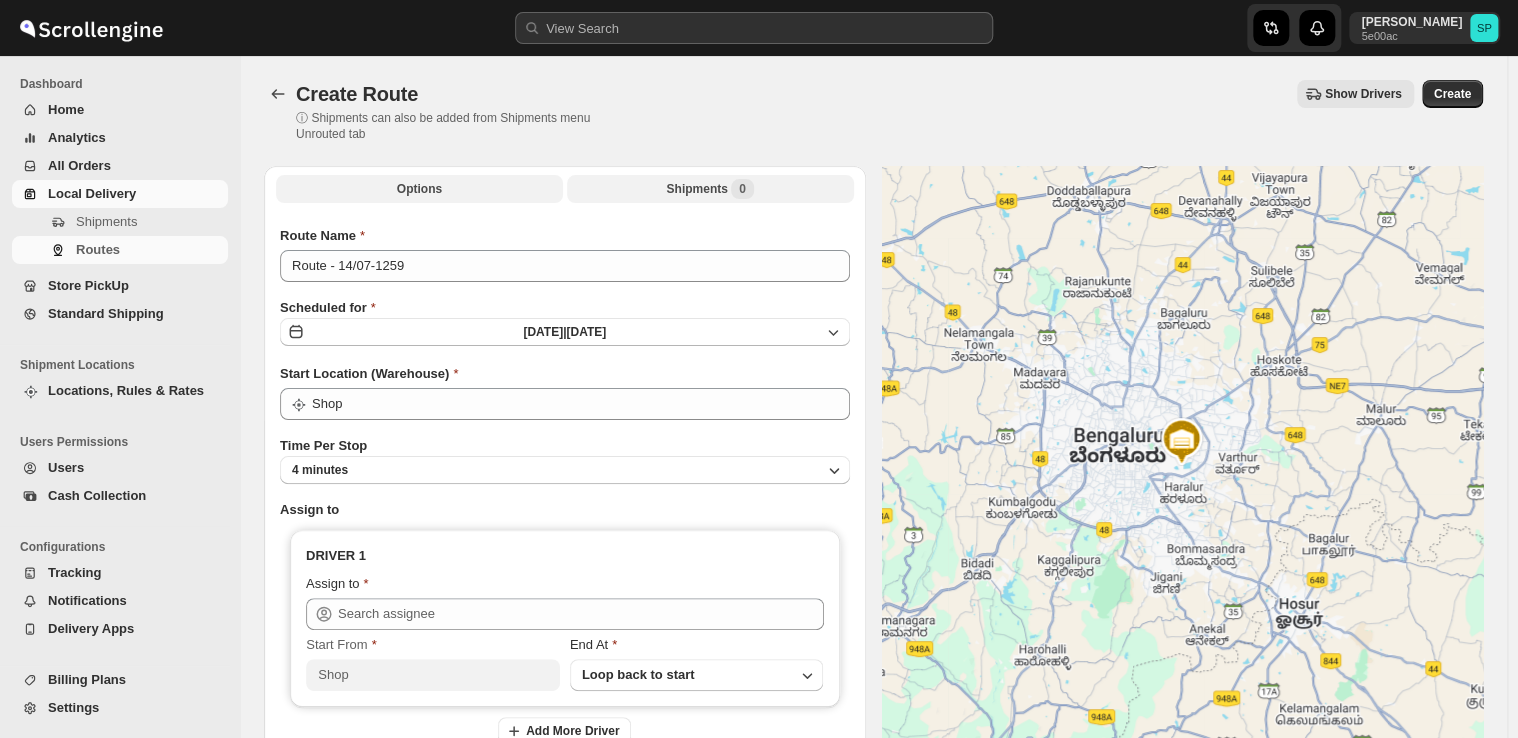 click on "0" at bounding box center (742, 189) 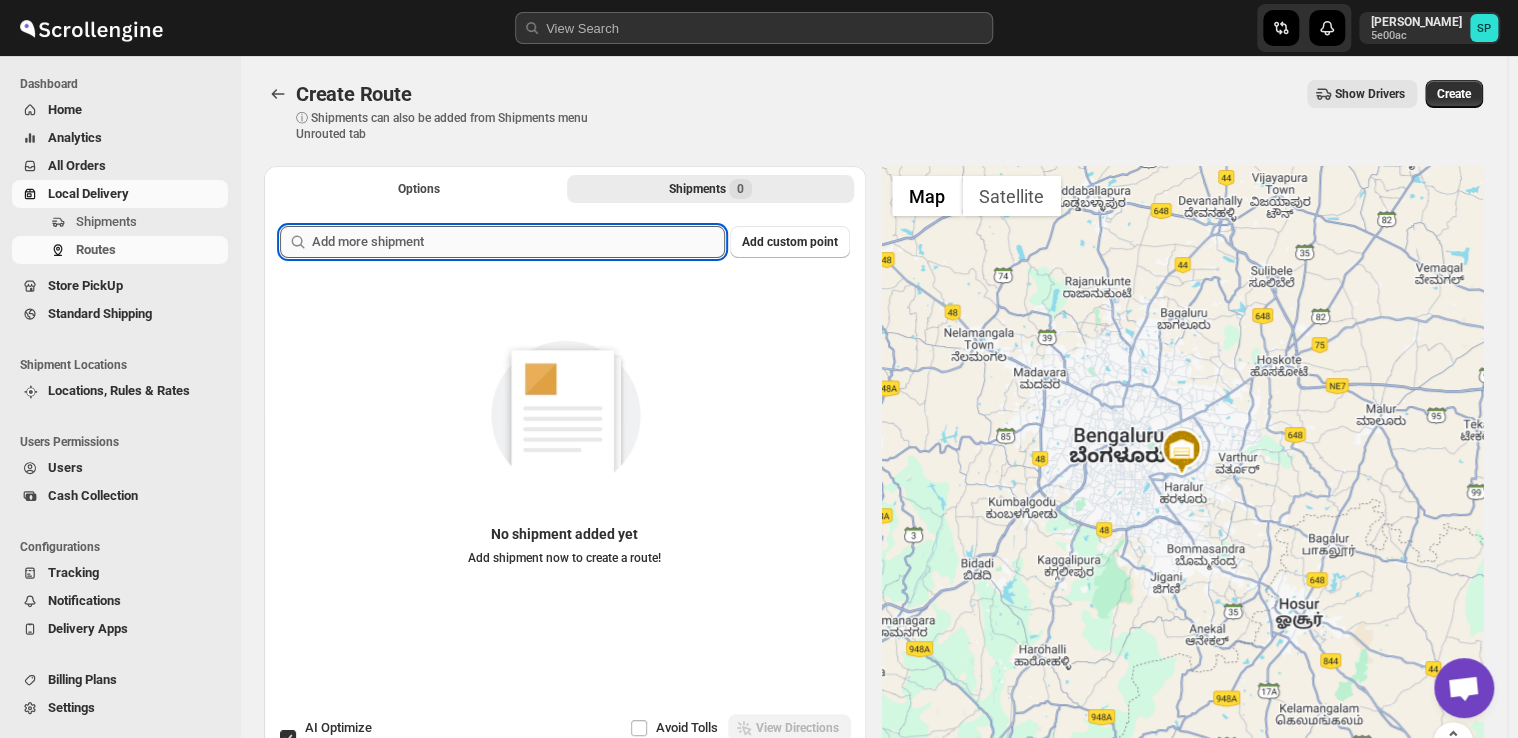 click at bounding box center [518, 242] 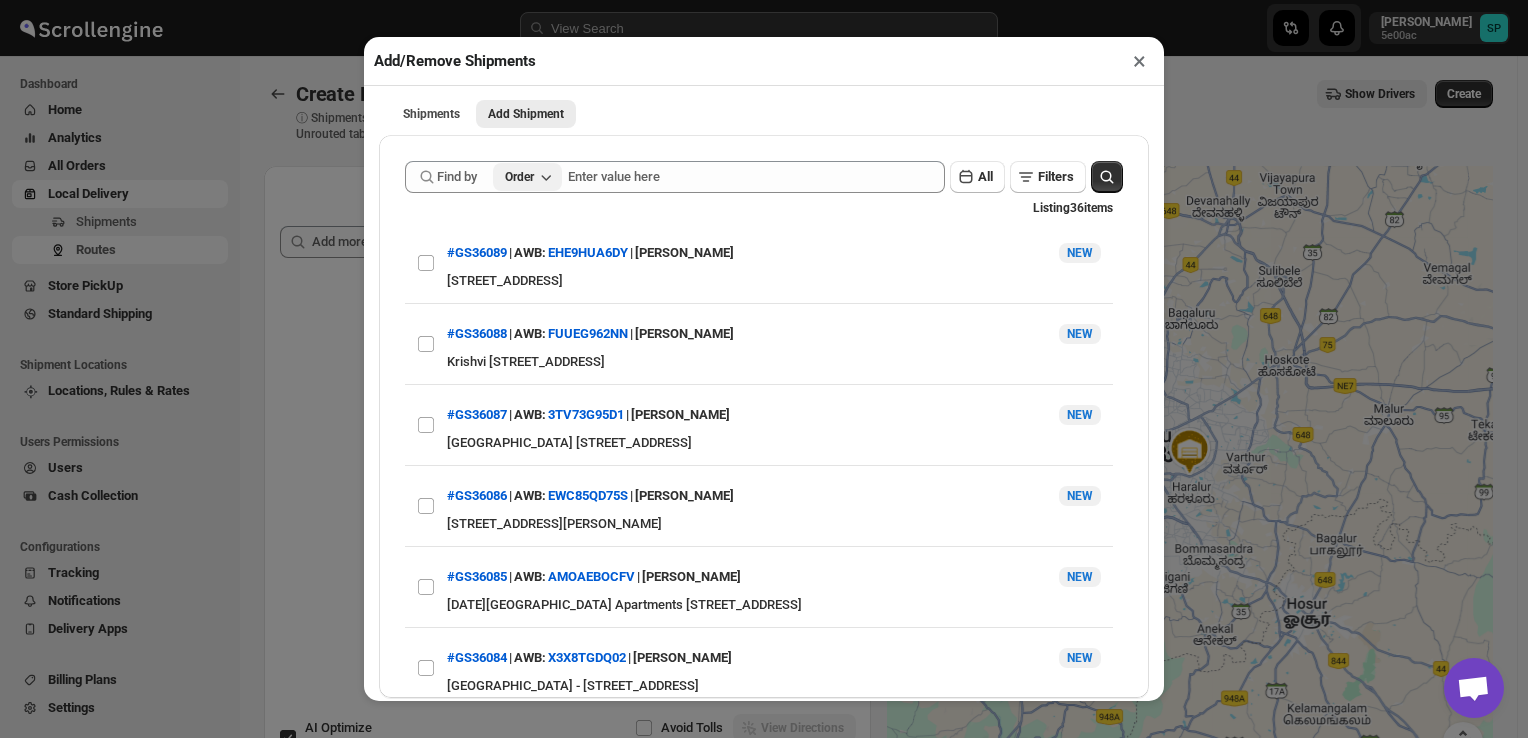 click on "Order" at bounding box center (527, 177) 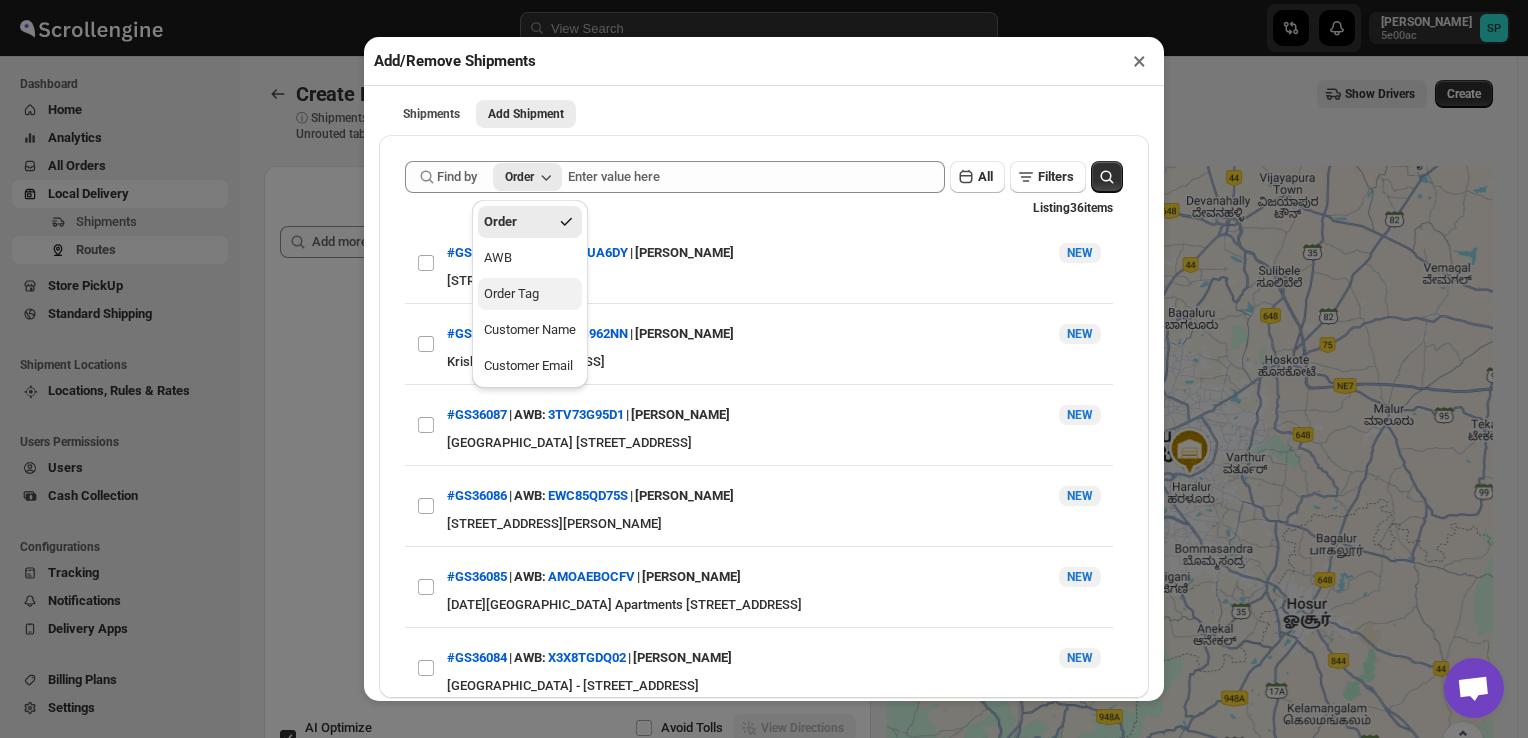click on "Order Tag" at bounding box center [511, 294] 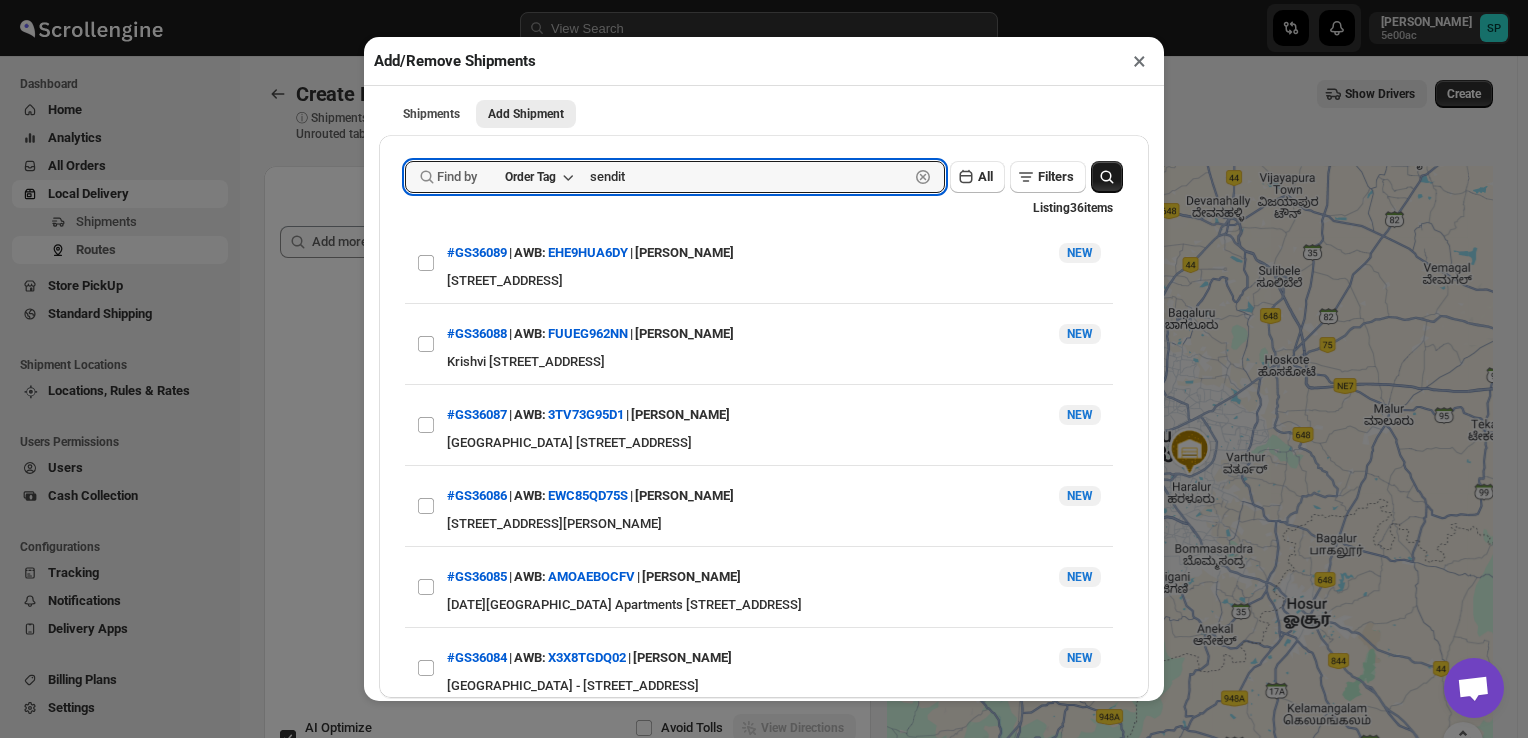 type on "sendit" 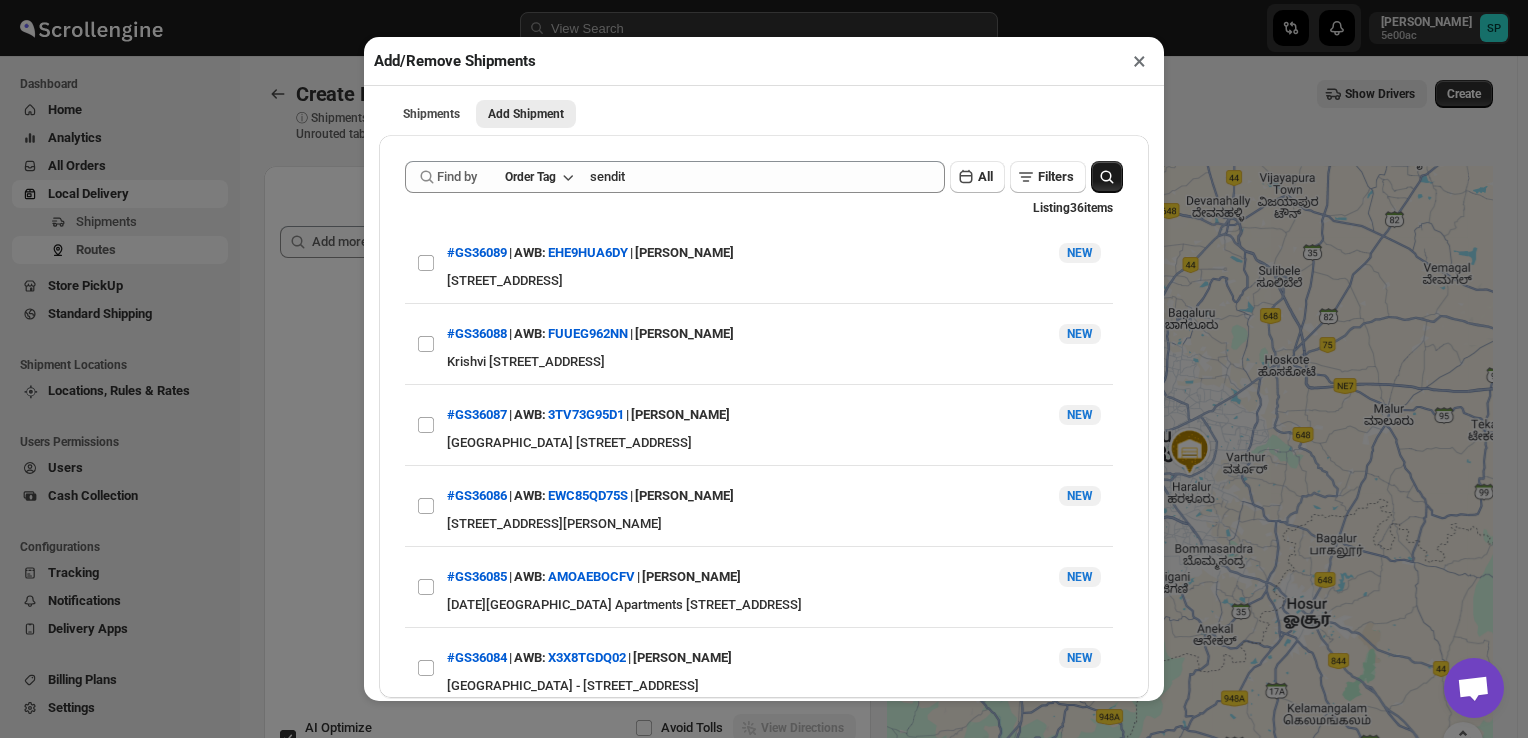 click at bounding box center [1107, 177] 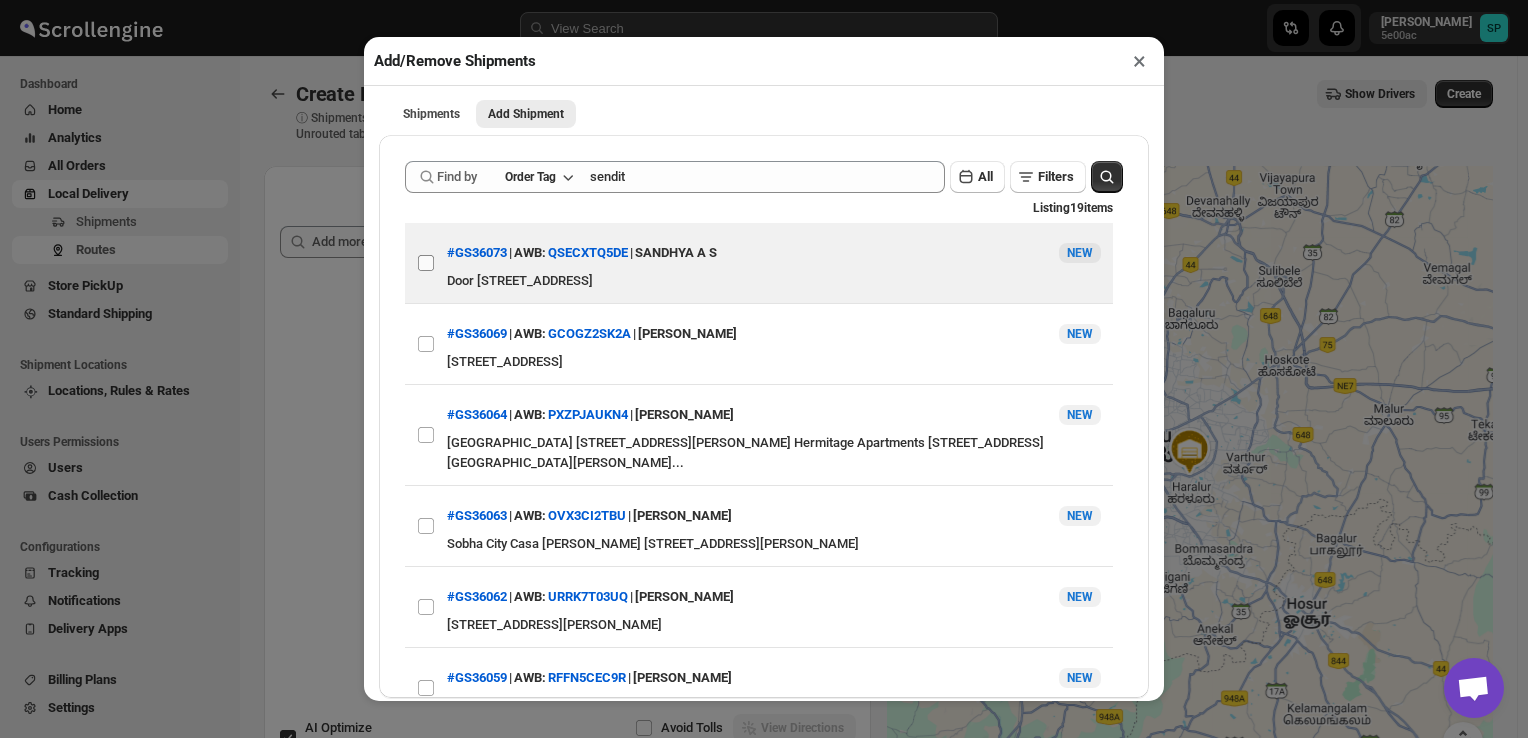 click on "View details for 6873d0ffb5e00a12246b74fa" at bounding box center (426, 263) 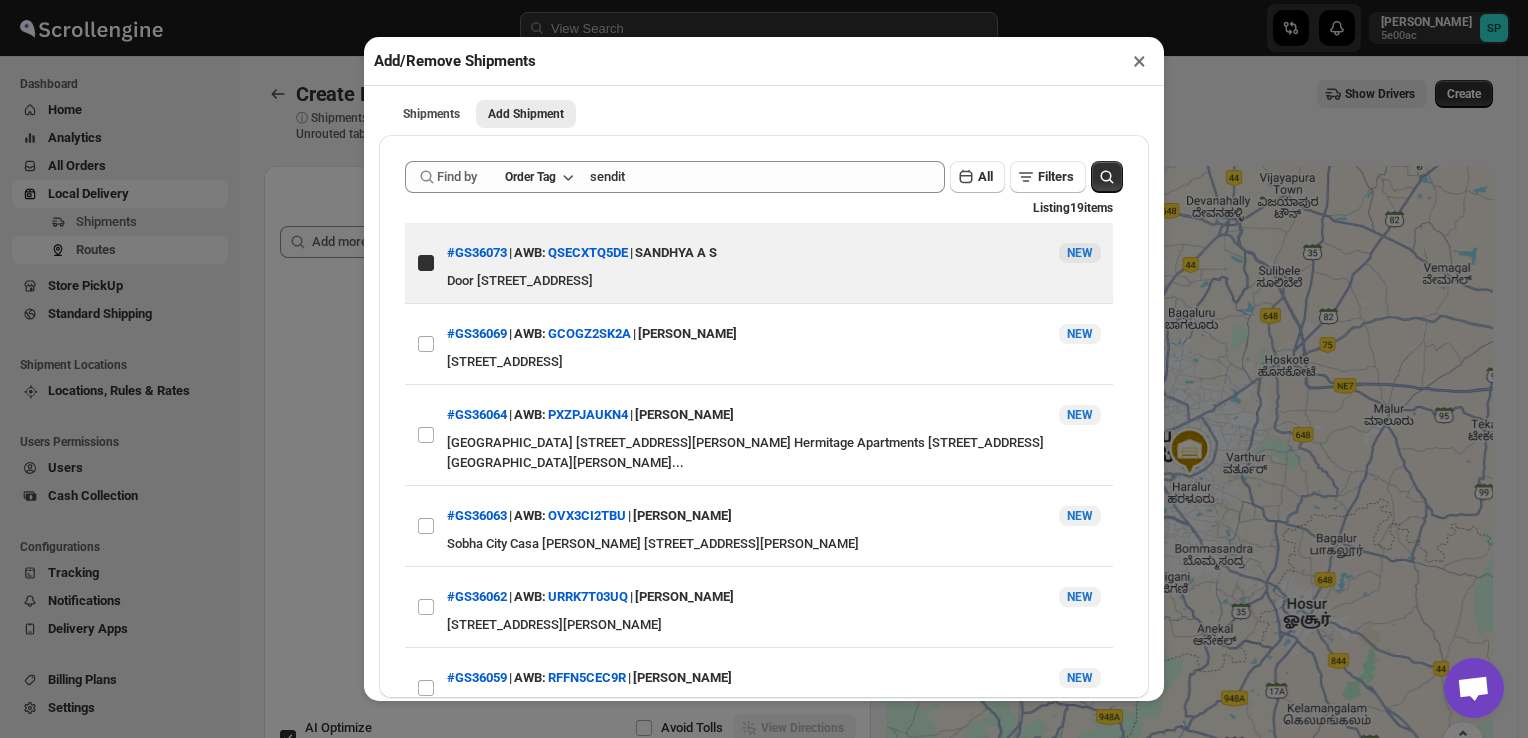 checkbox on "true" 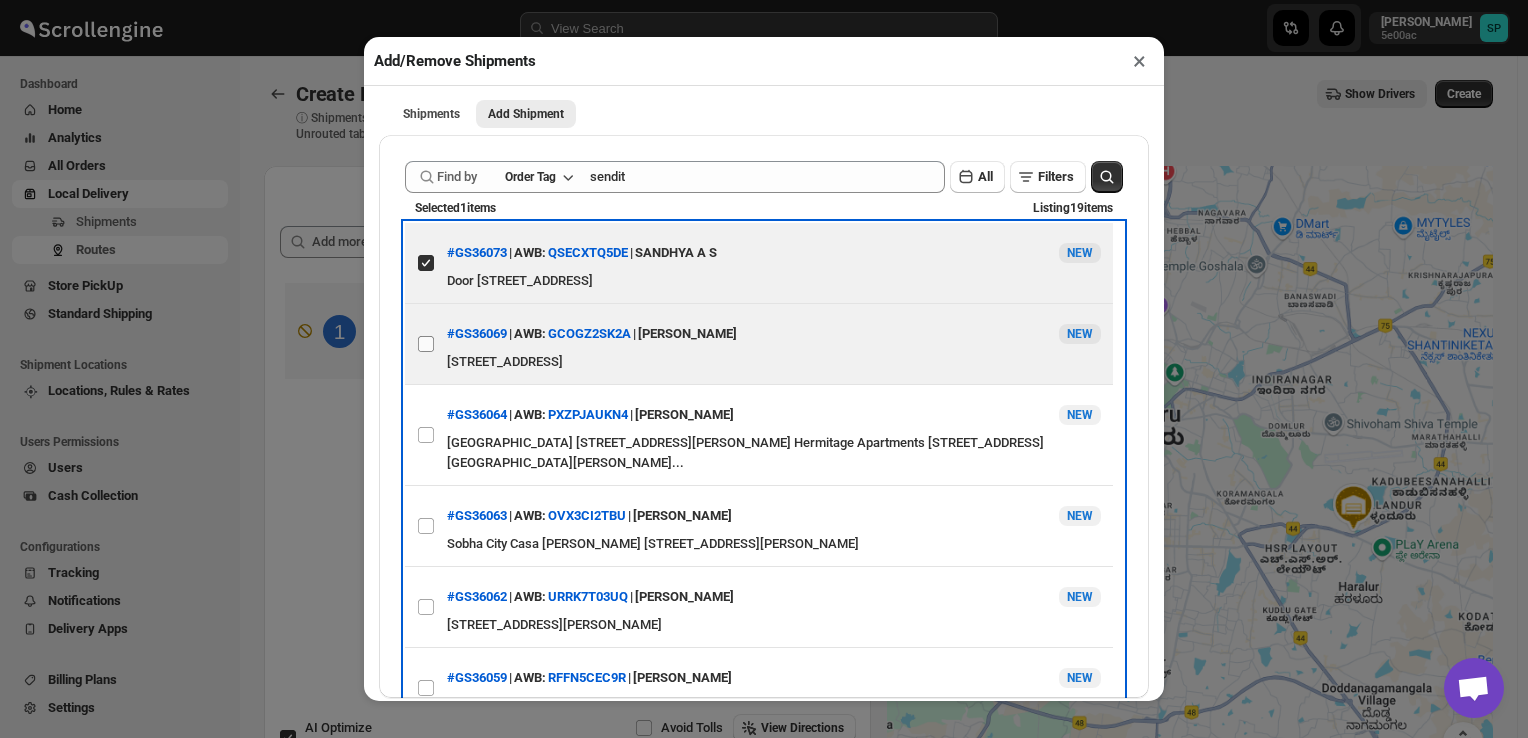 click on "View details for 6873b421b5e00a12246b7389" at bounding box center (426, 344) 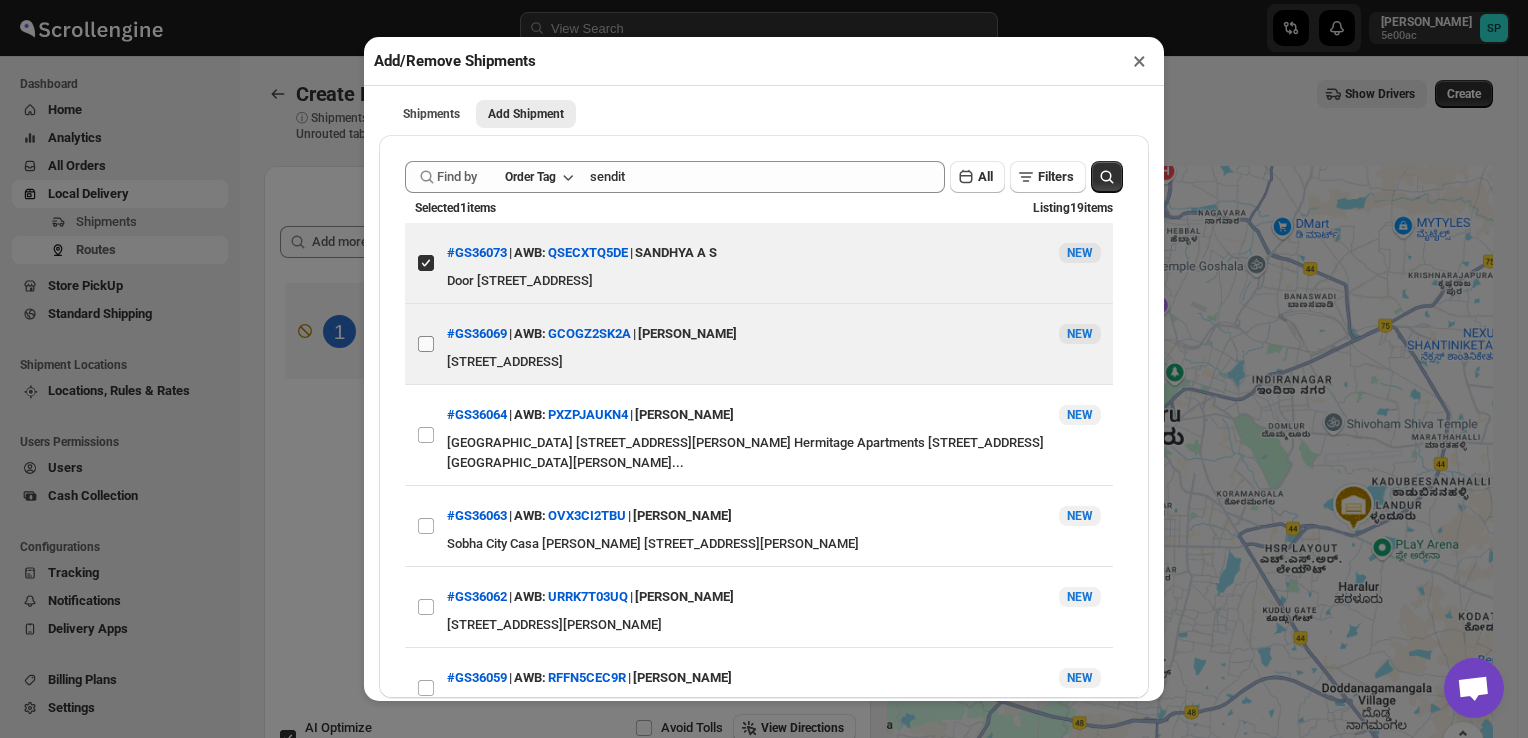 click on "View details for 6873b421b5e00a12246b7389" at bounding box center (426, 344) 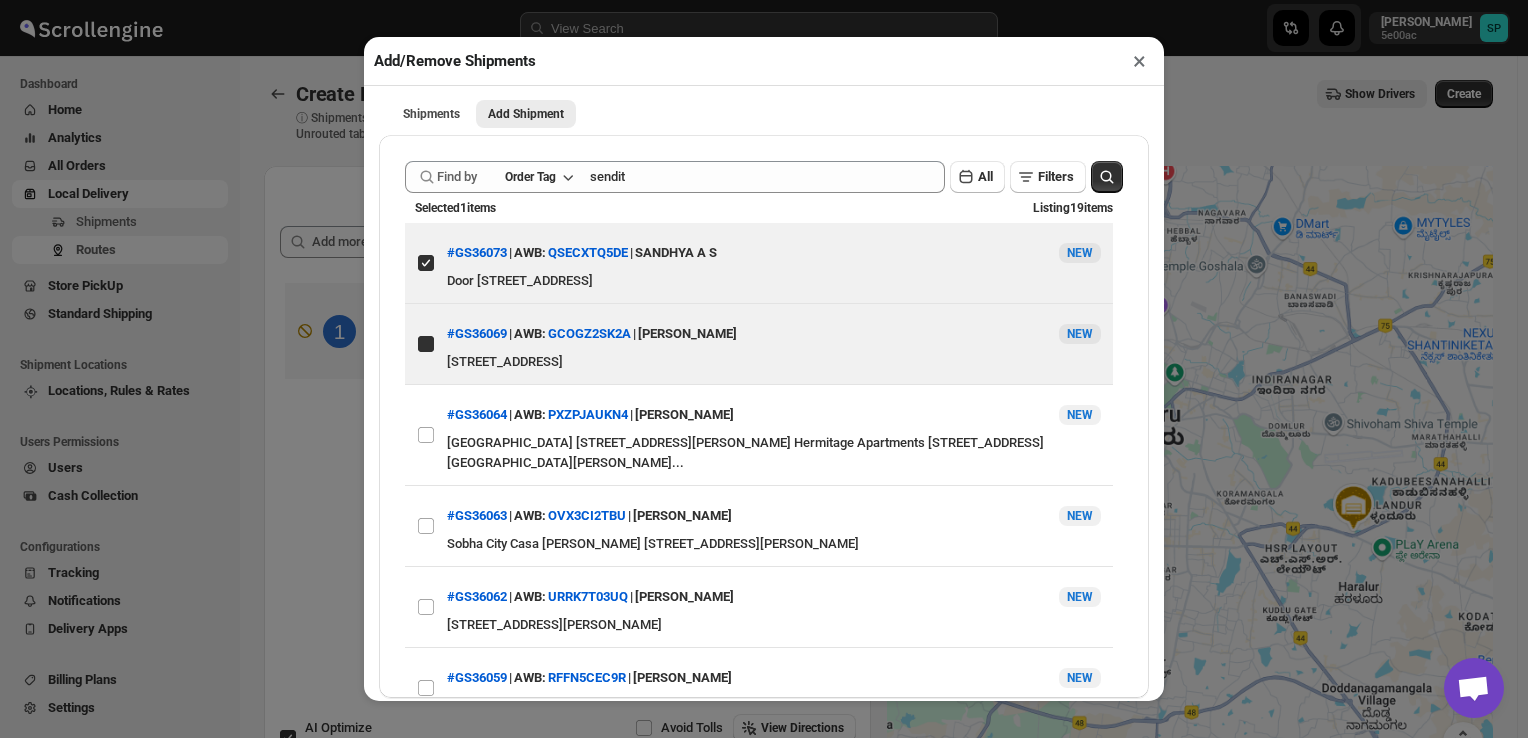 checkbox on "true" 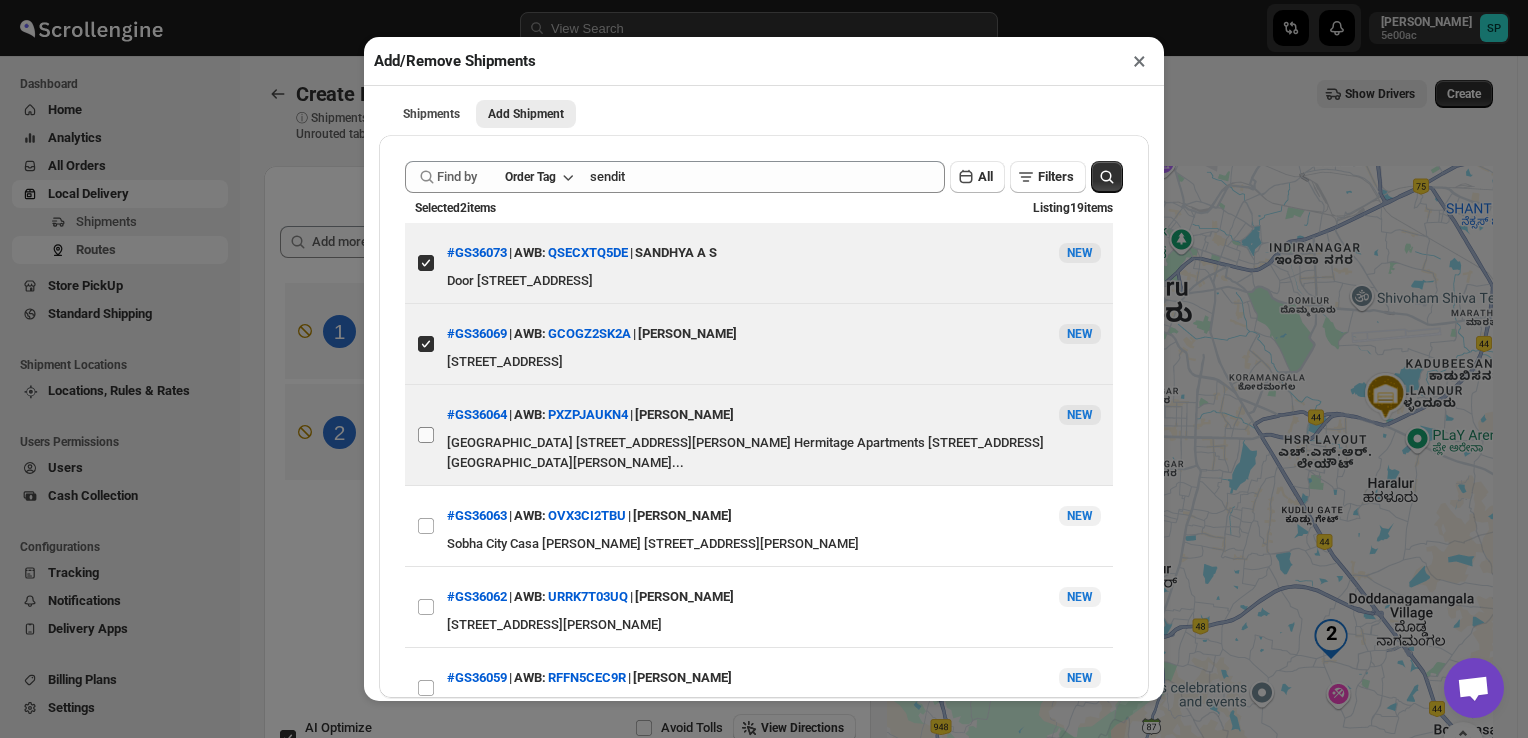 click on "View details for 6873aa74b5e00a12246b7312" at bounding box center (426, 435) 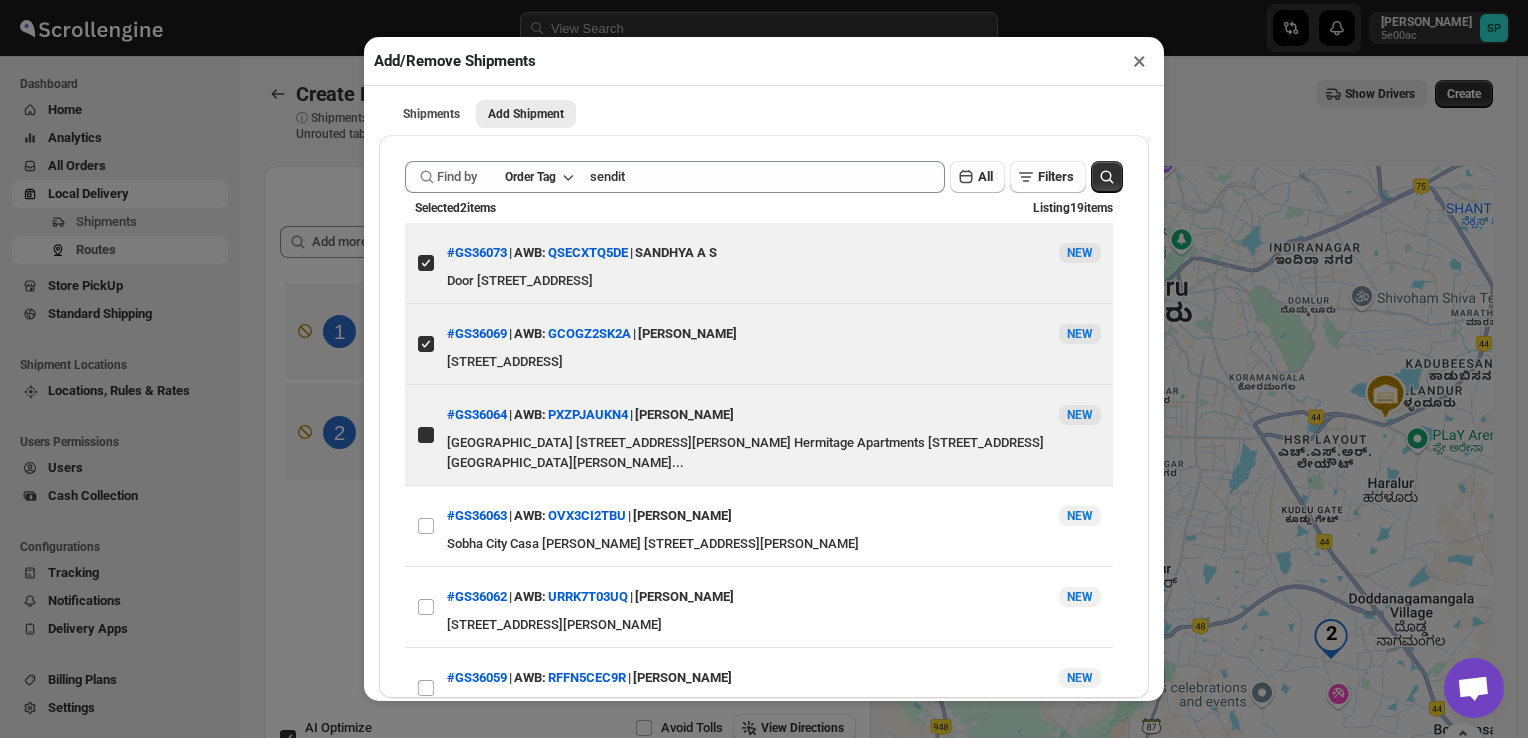 checkbox on "true" 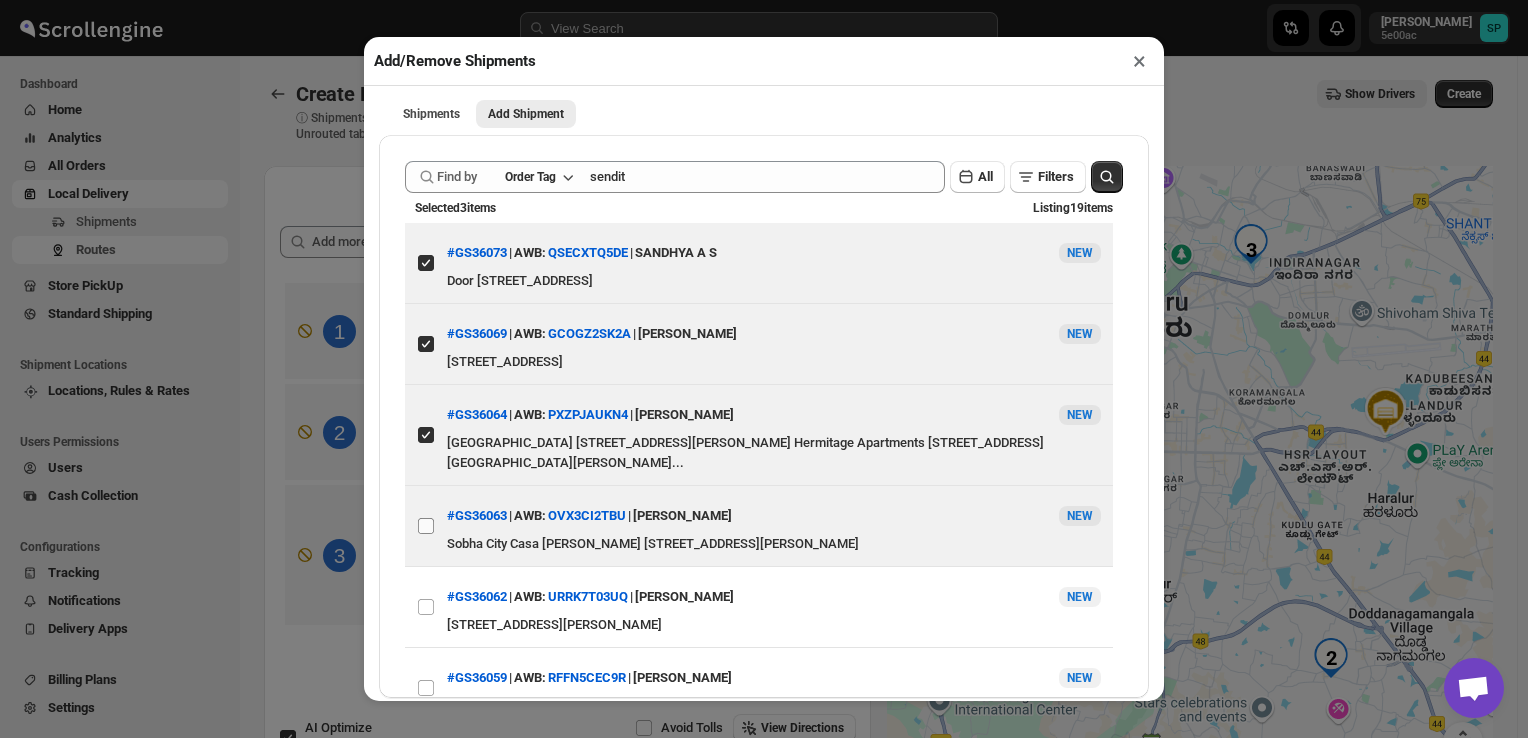 click on "View details for 6873a5eeb5e00a12246b72dd" at bounding box center (426, 526) 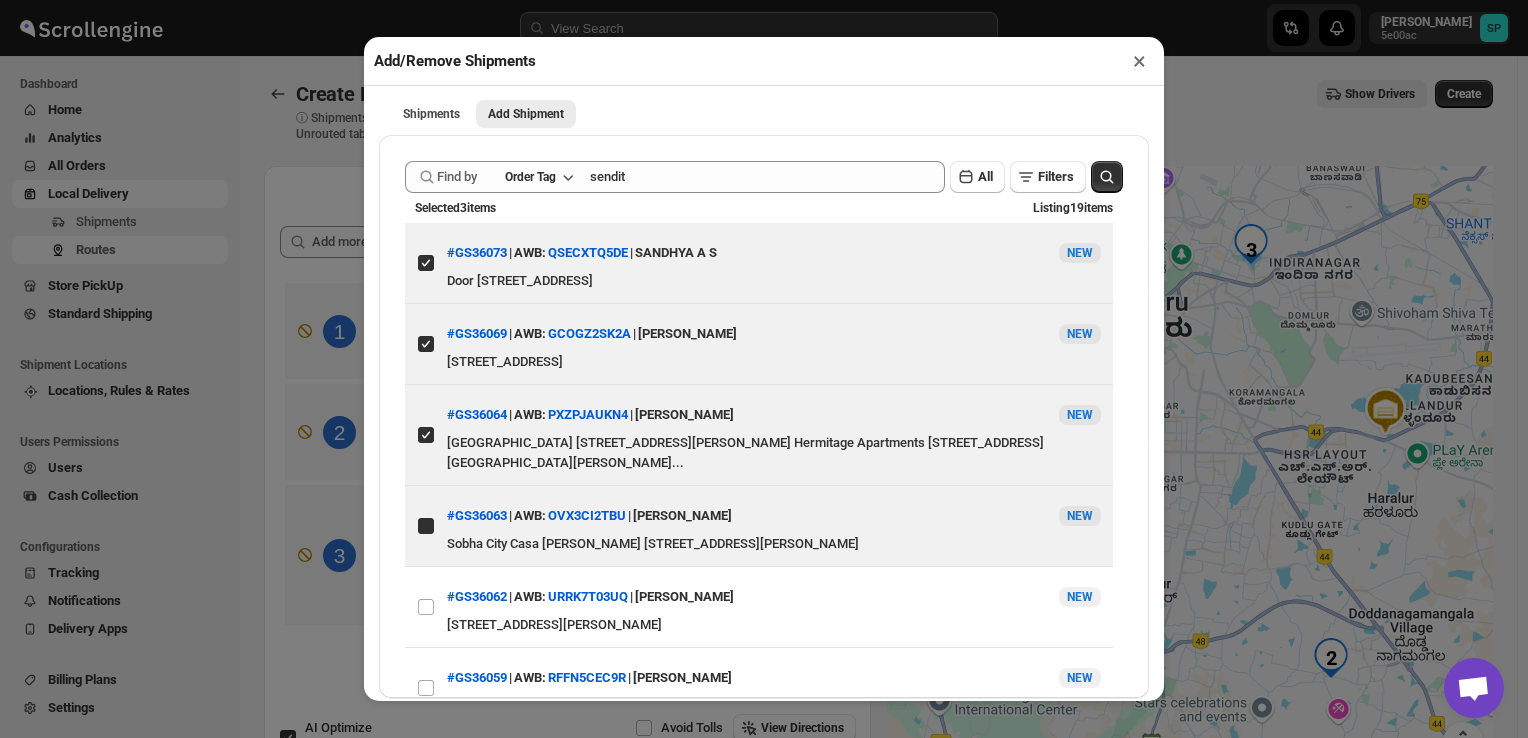 checkbox on "true" 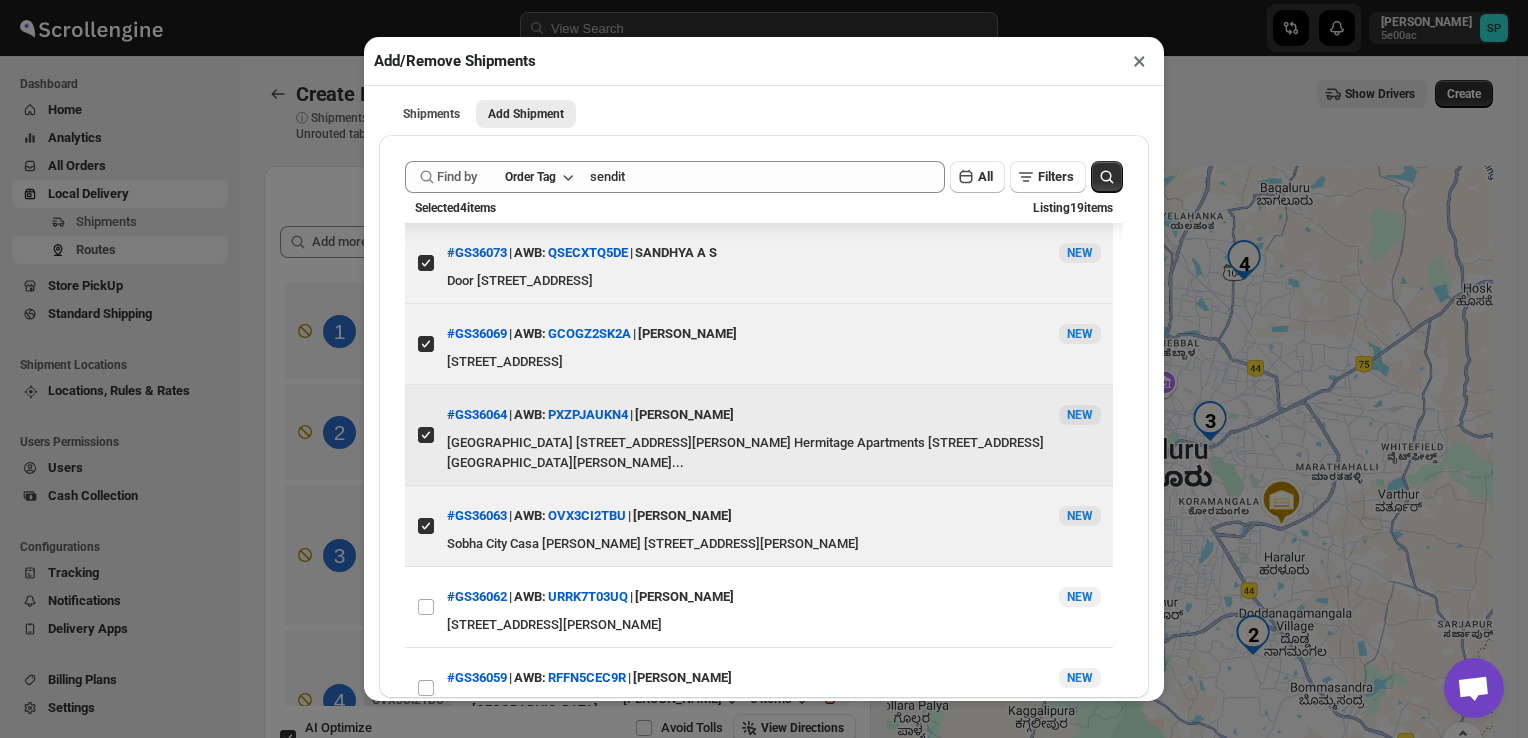 scroll, scrollTop: 200, scrollLeft: 0, axis: vertical 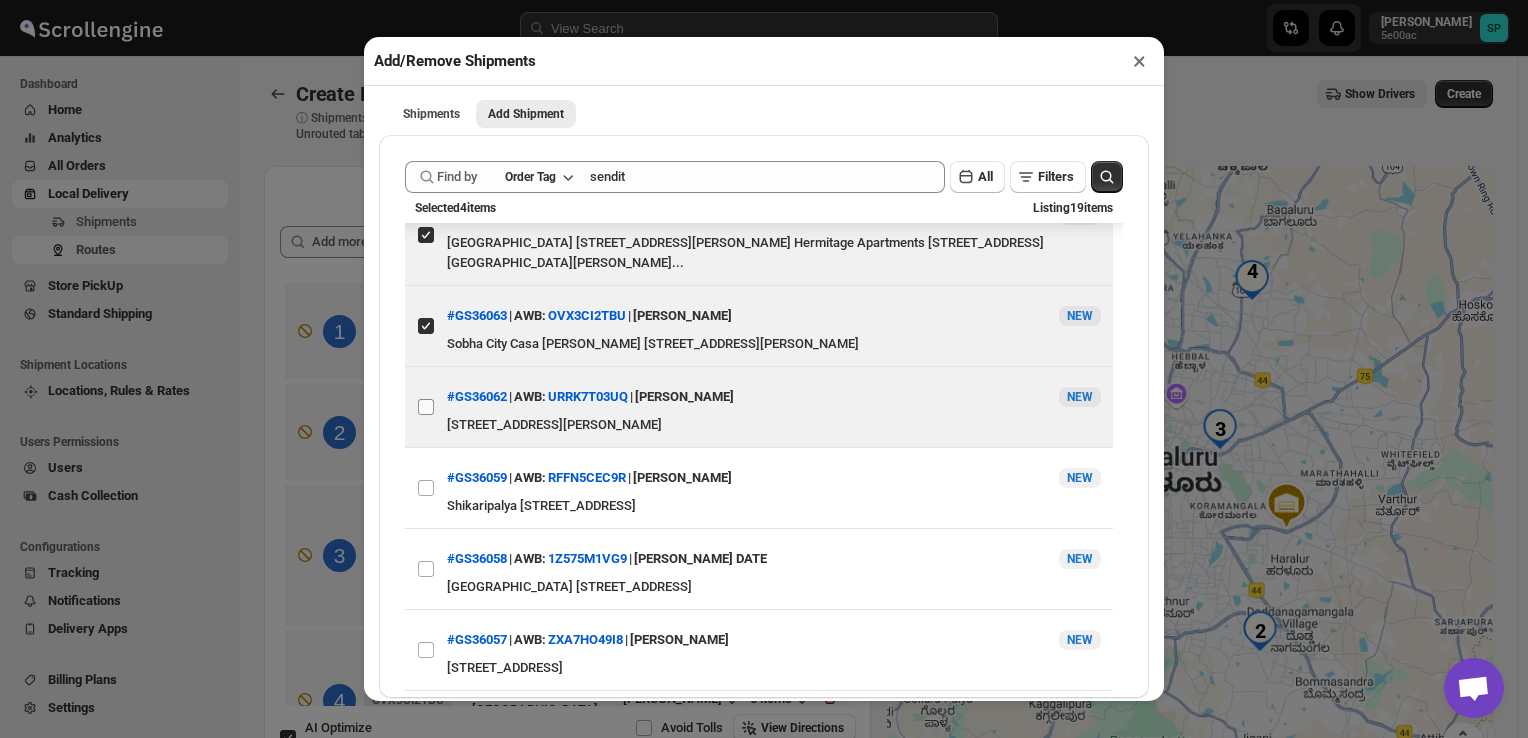 click on "View details for 6873a485b5e00a12246b72c6" at bounding box center [426, 407] 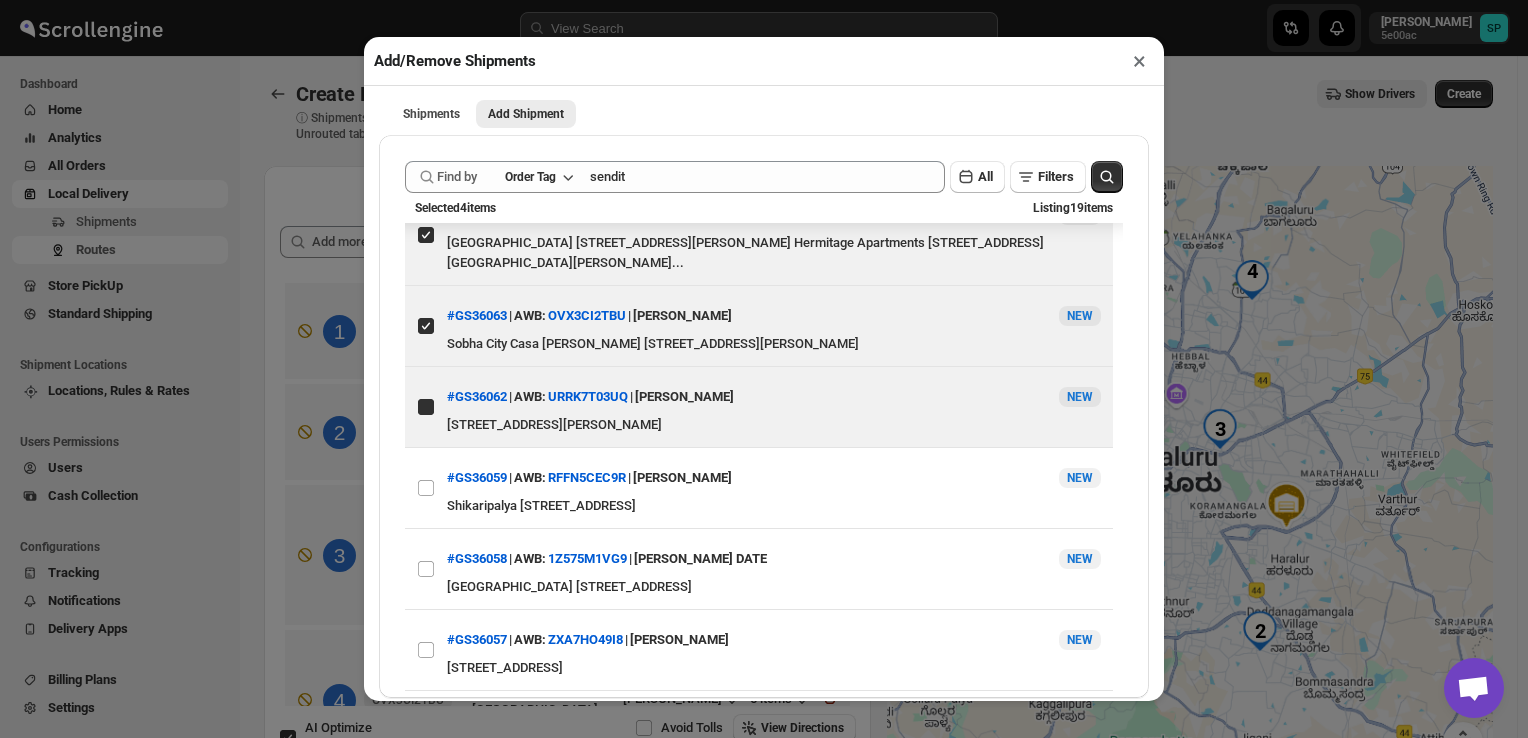 checkbox on "true" 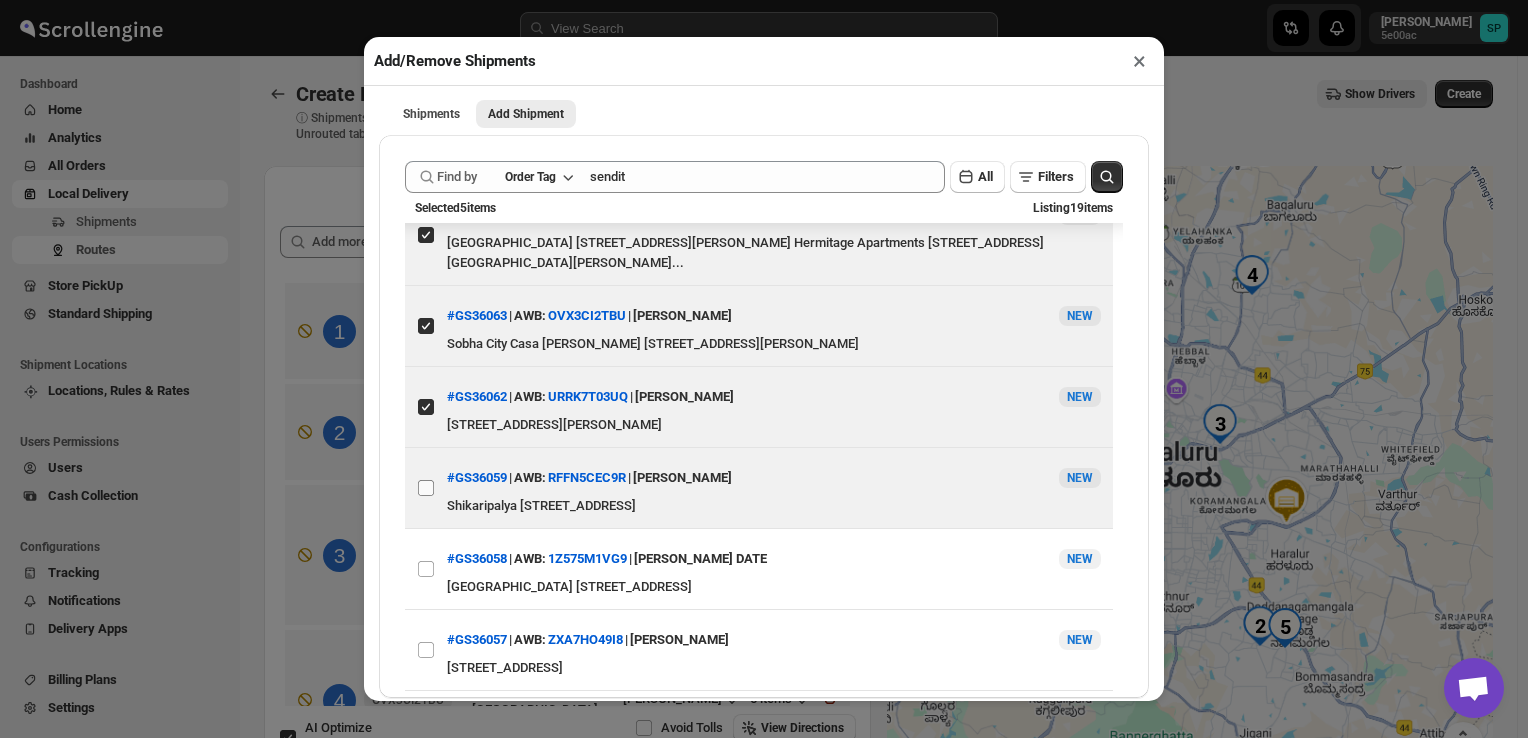 click on "View details for 68739da7b5e00a12246b7274" at bounding box center (426, 488) 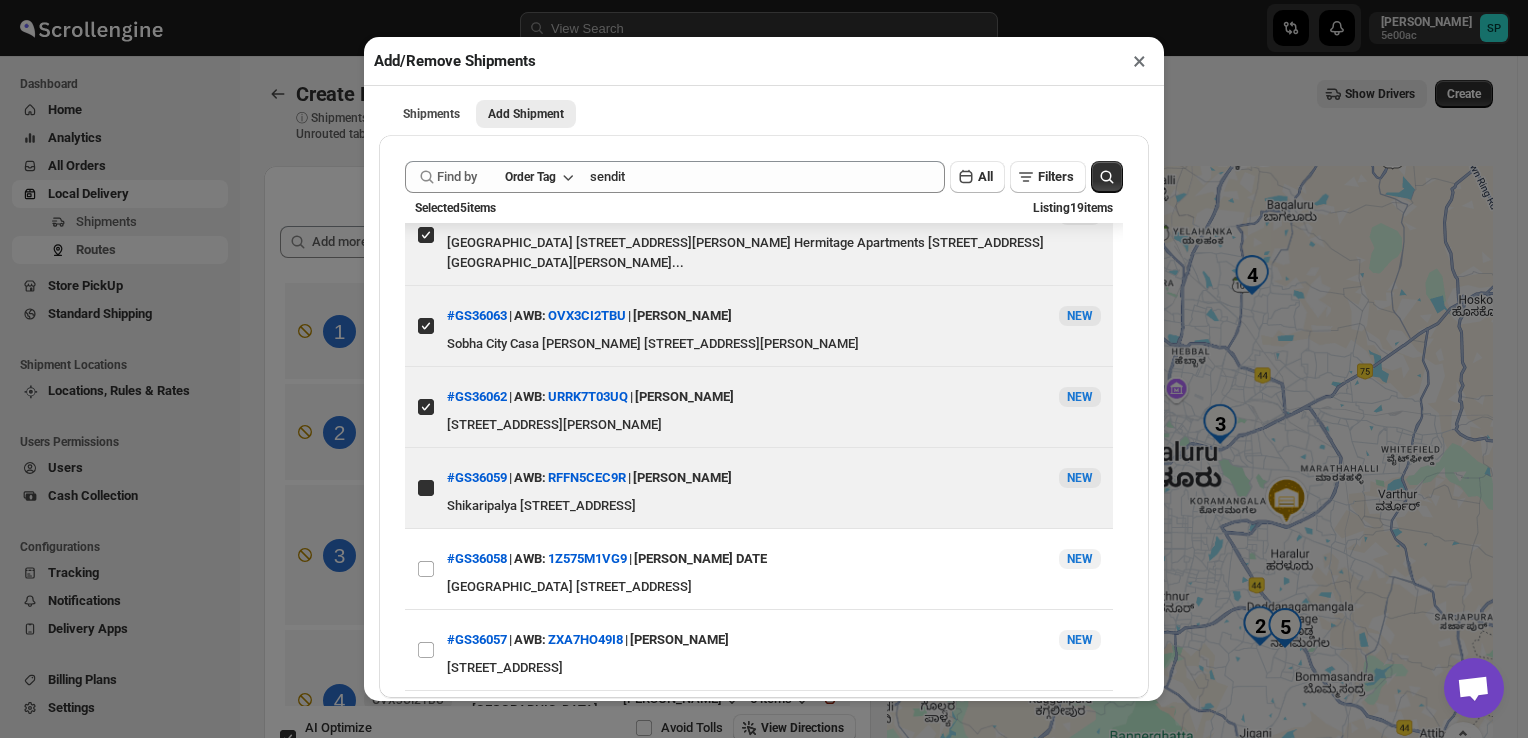 checkbox on "true" 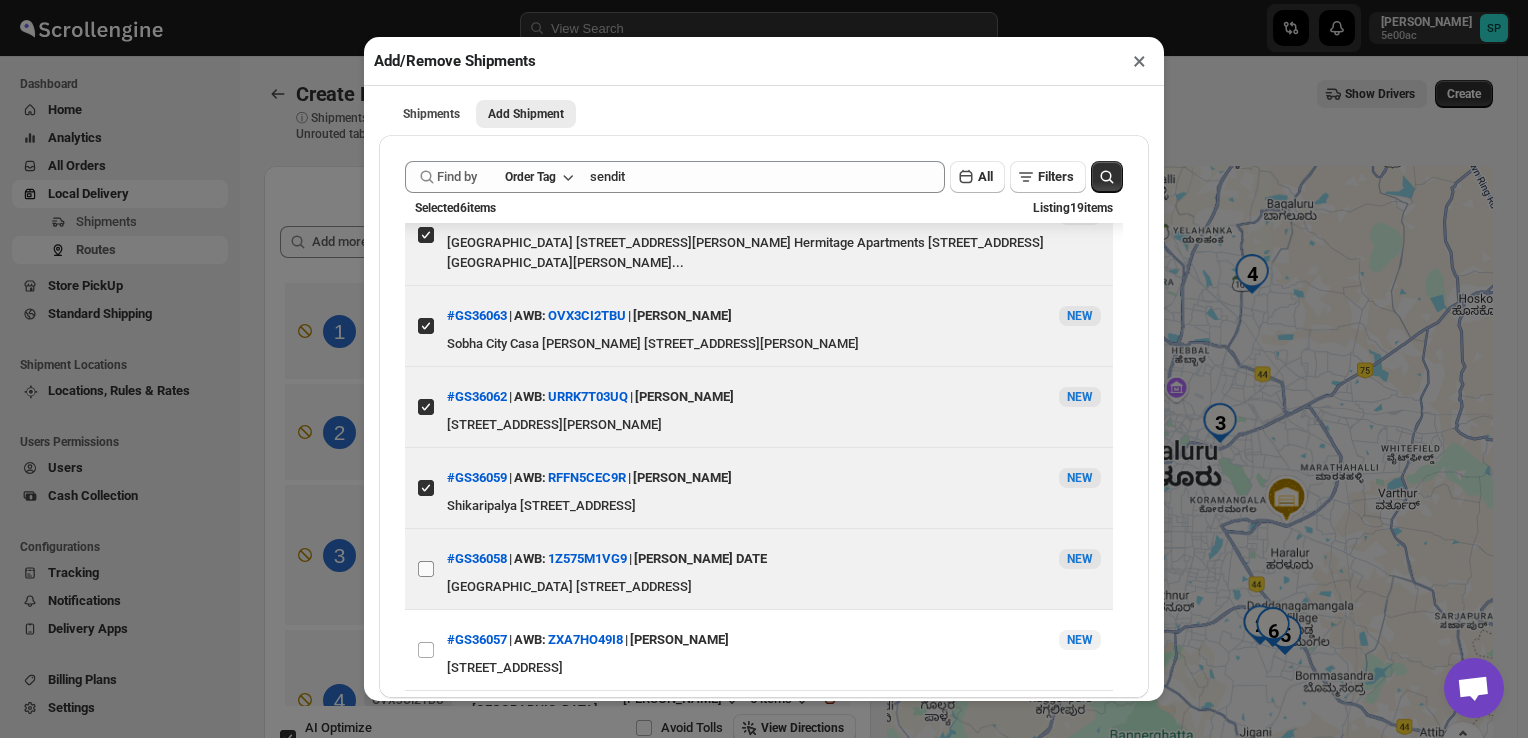 click on "View details for 687381c7b5e00a12246b716d" at bounding box center (426, 569) 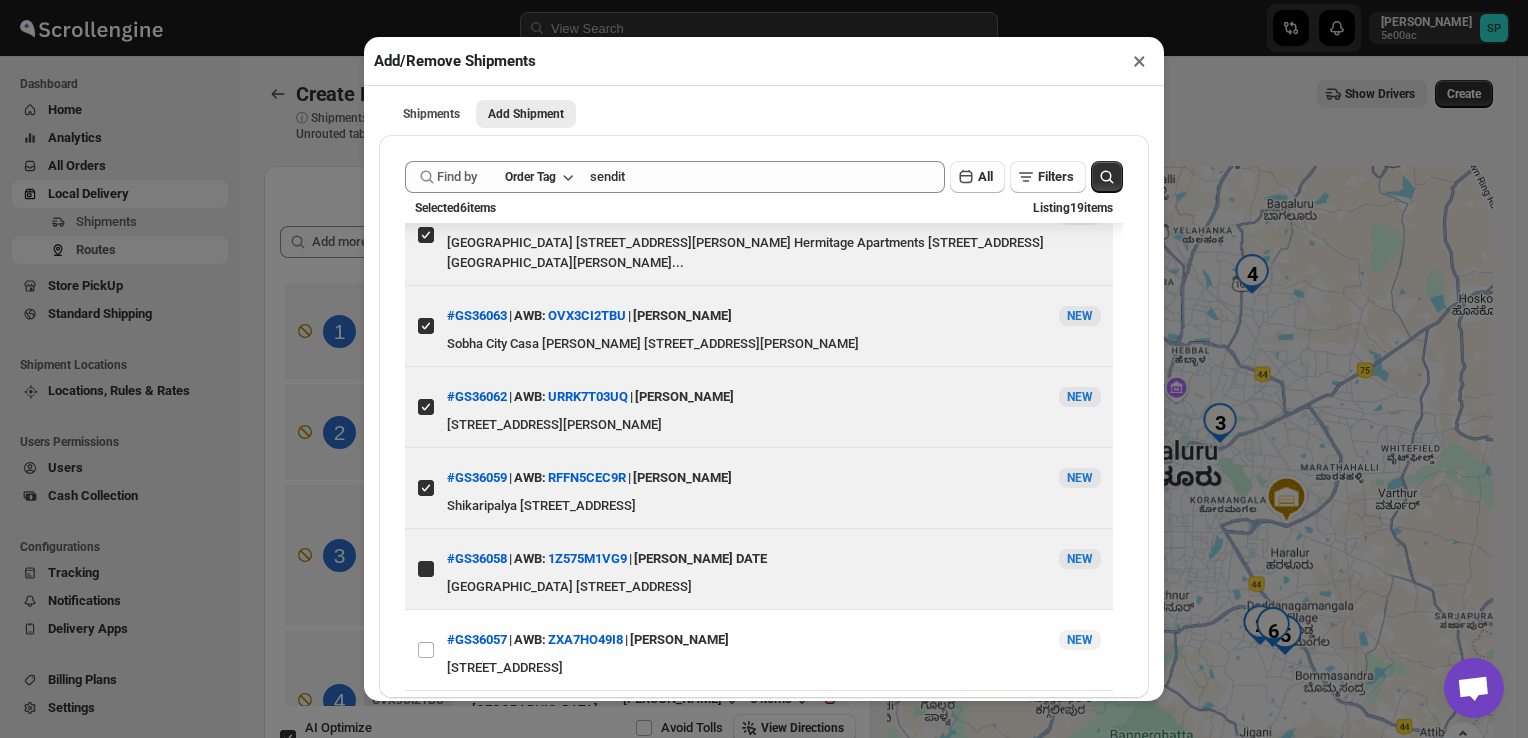 checkbox on "true" 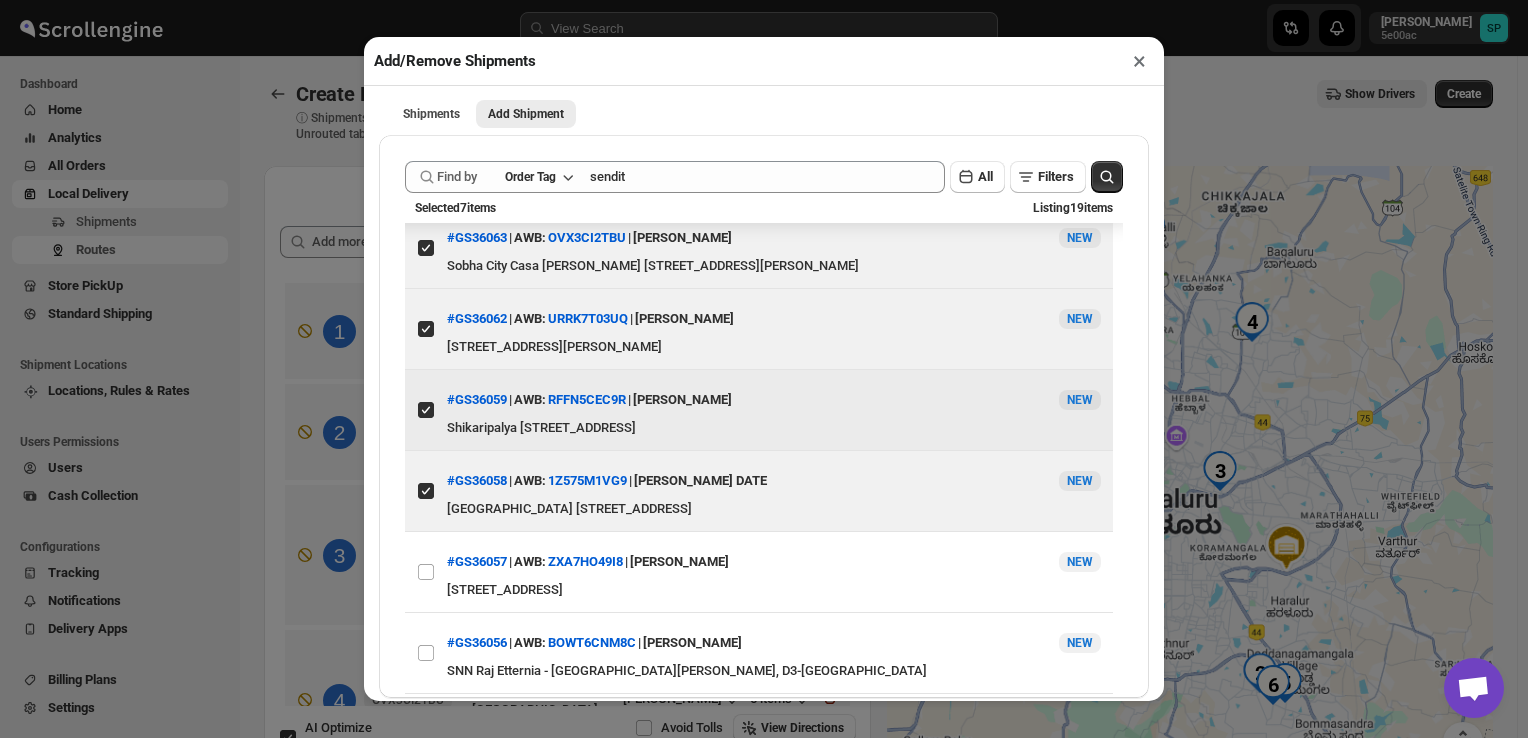 scroll, scrollTop: 400, scrollLeft: 0, axis: vertical 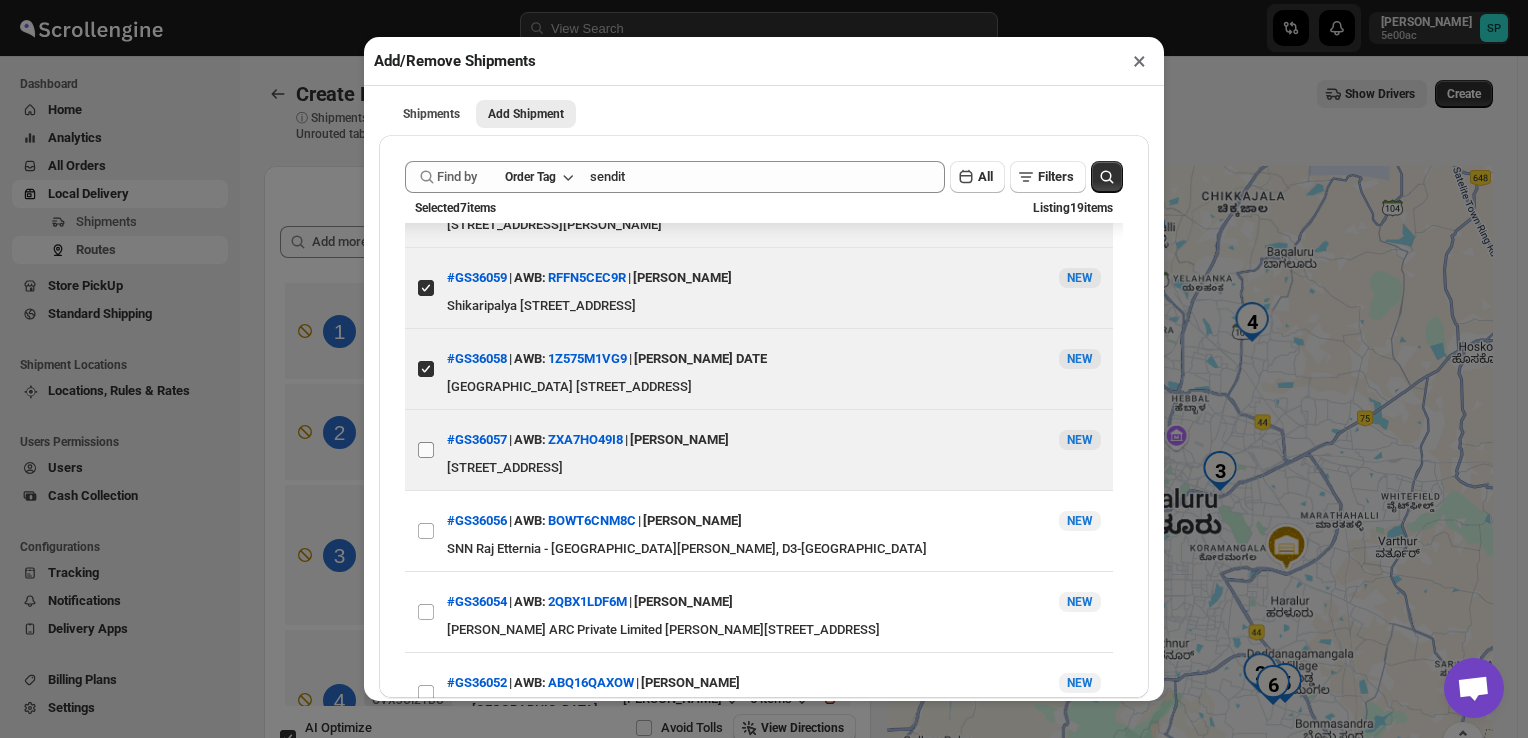 click on "View details for 68736c3ab5e00a12246b704b" at bounding box center [426, 450] 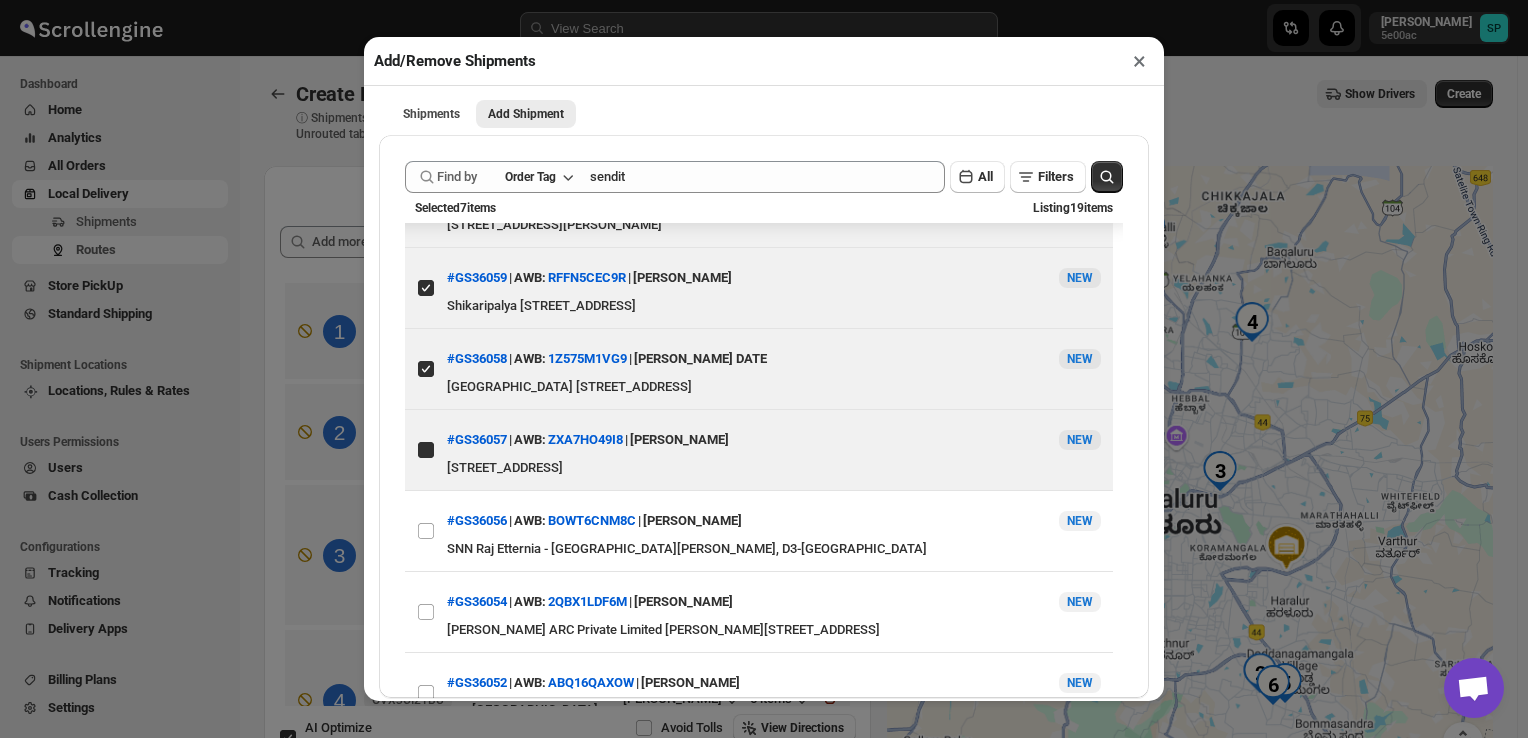 checkbox on "true" 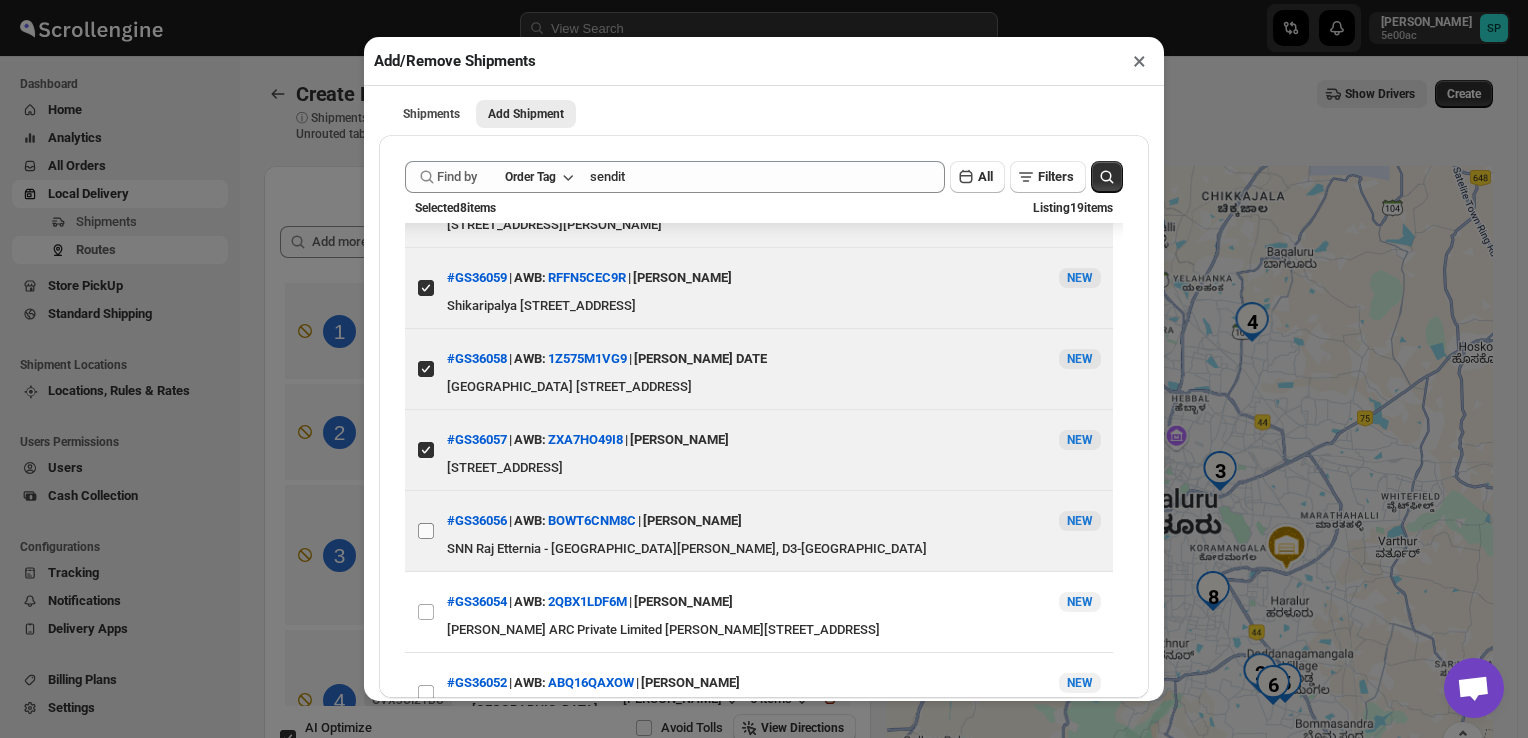 click on "View details for 68736b3db5e00a12246b703c" at bounding box center [426, 531] 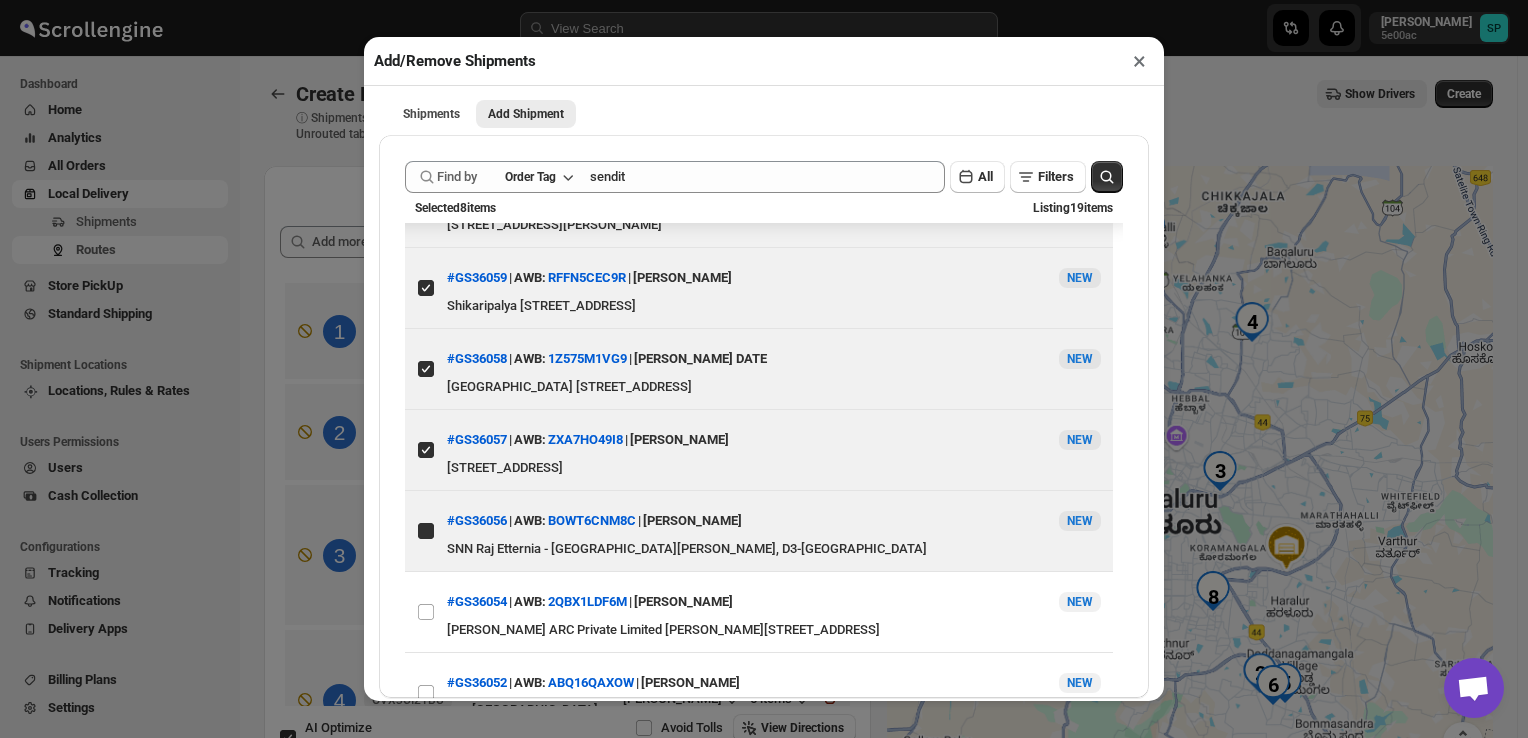 checkbox on "true" 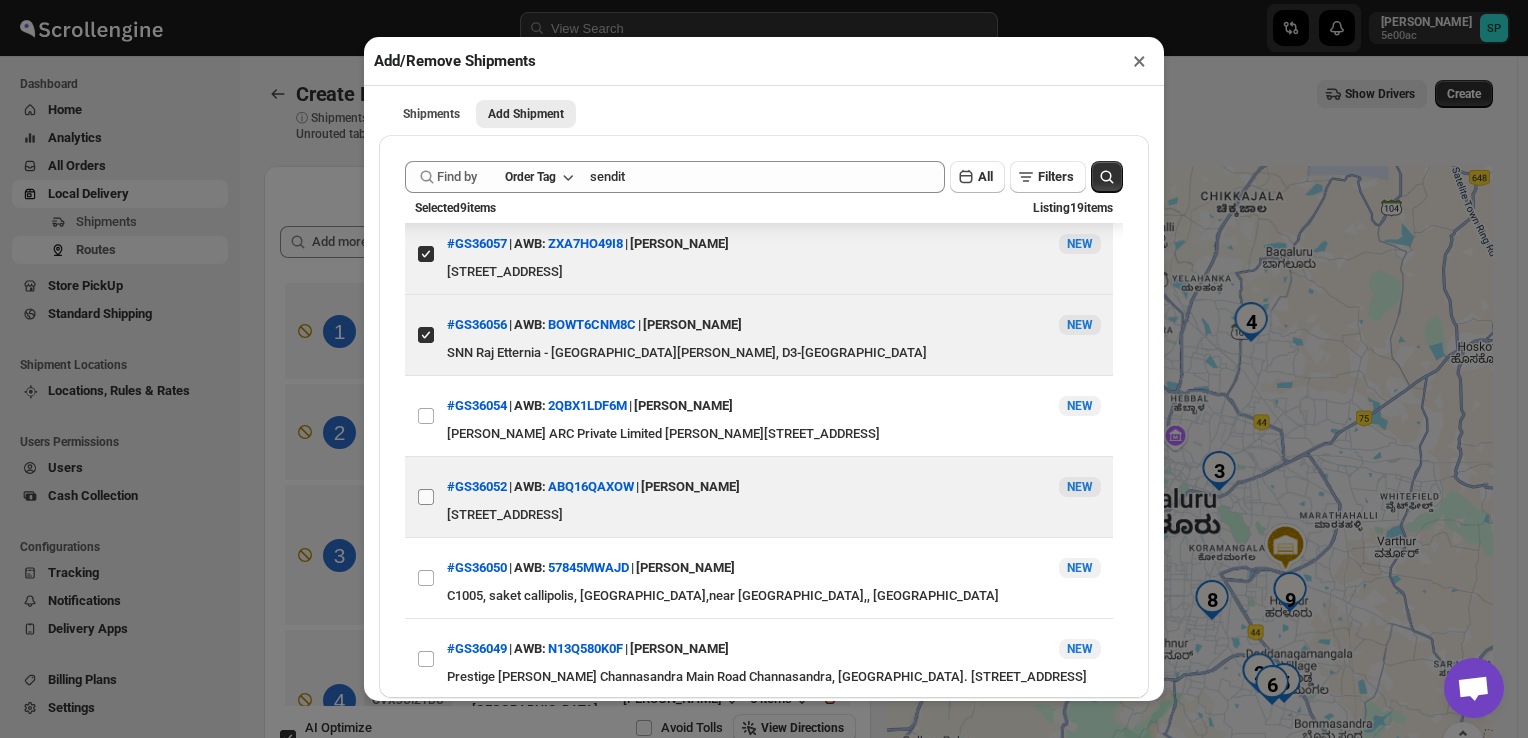 scroll, scrollTop: 600, scrollLeft: 0, axis: vertical 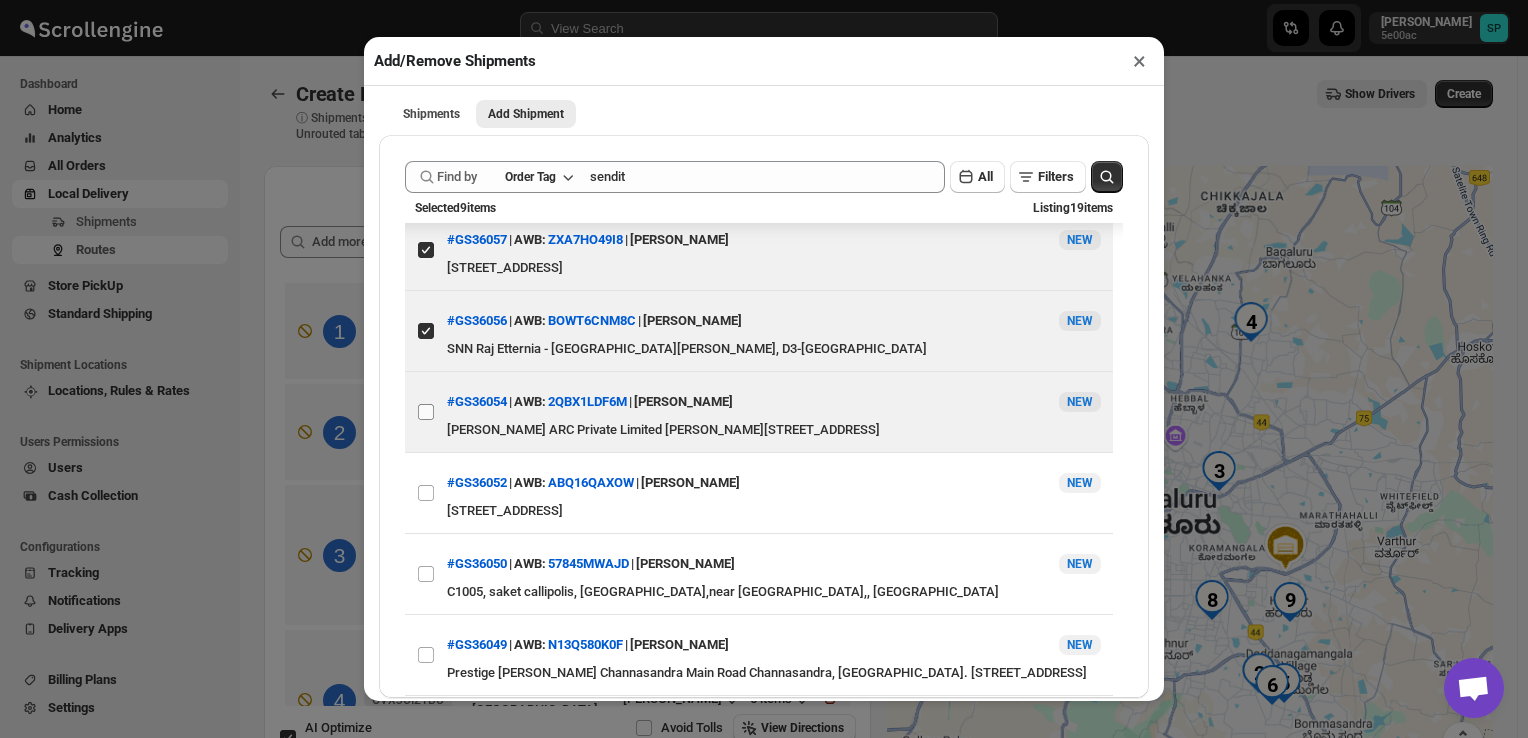 click on "View details for 68735118b5e00a12246b6f1c" at bounding box center [426, 412] 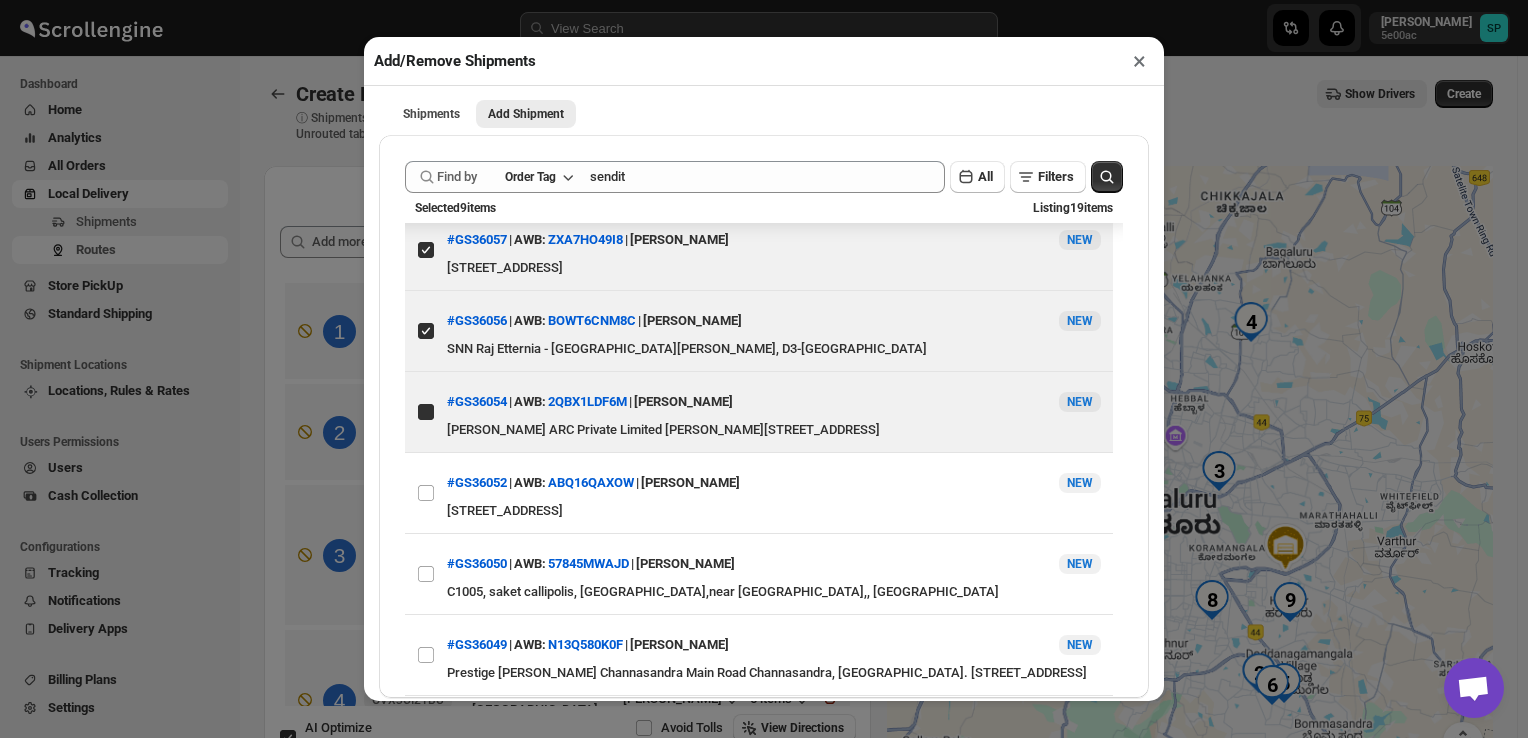 checkbox on "true" 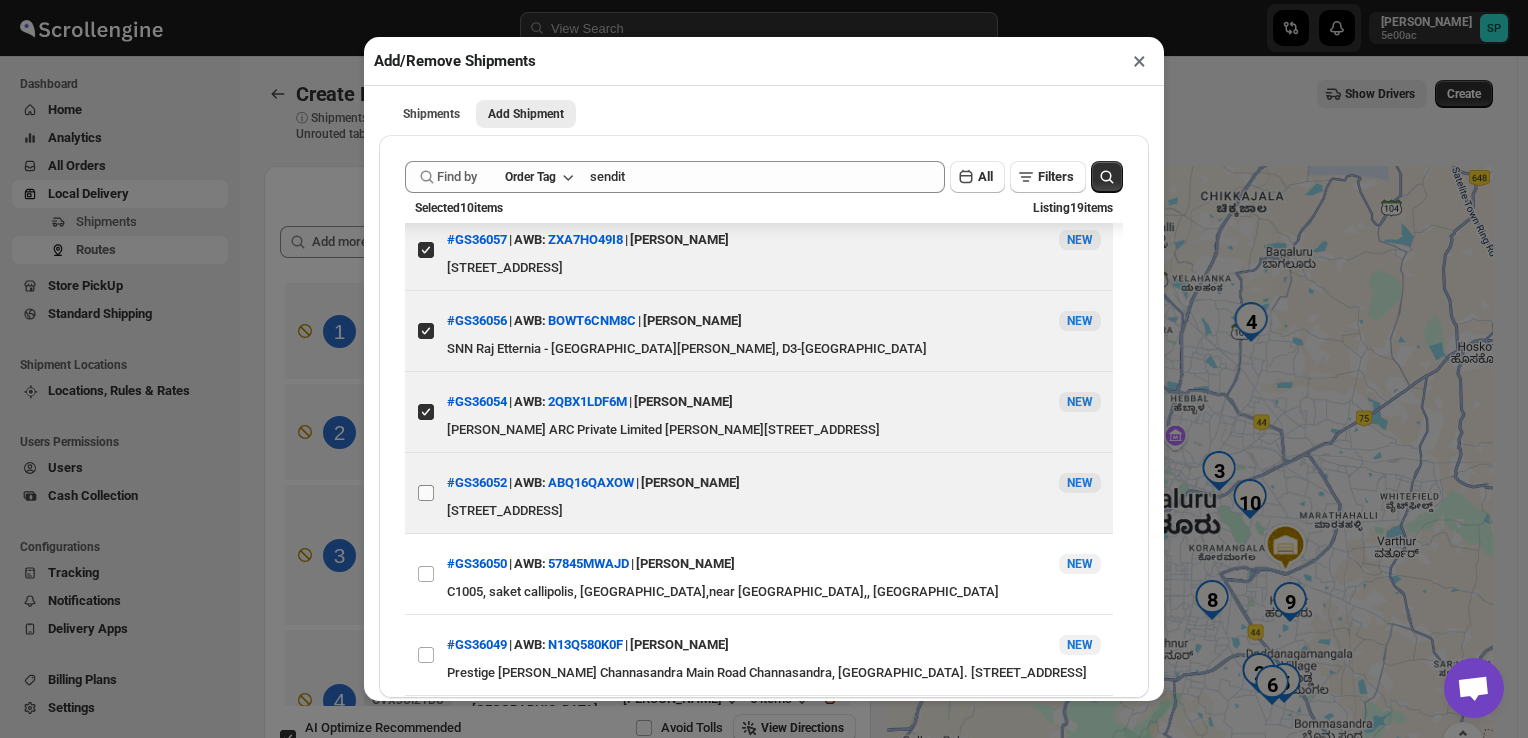 click on "View details for 687340cfb5e00a12246b6e67" at bounding box center [426, 493] 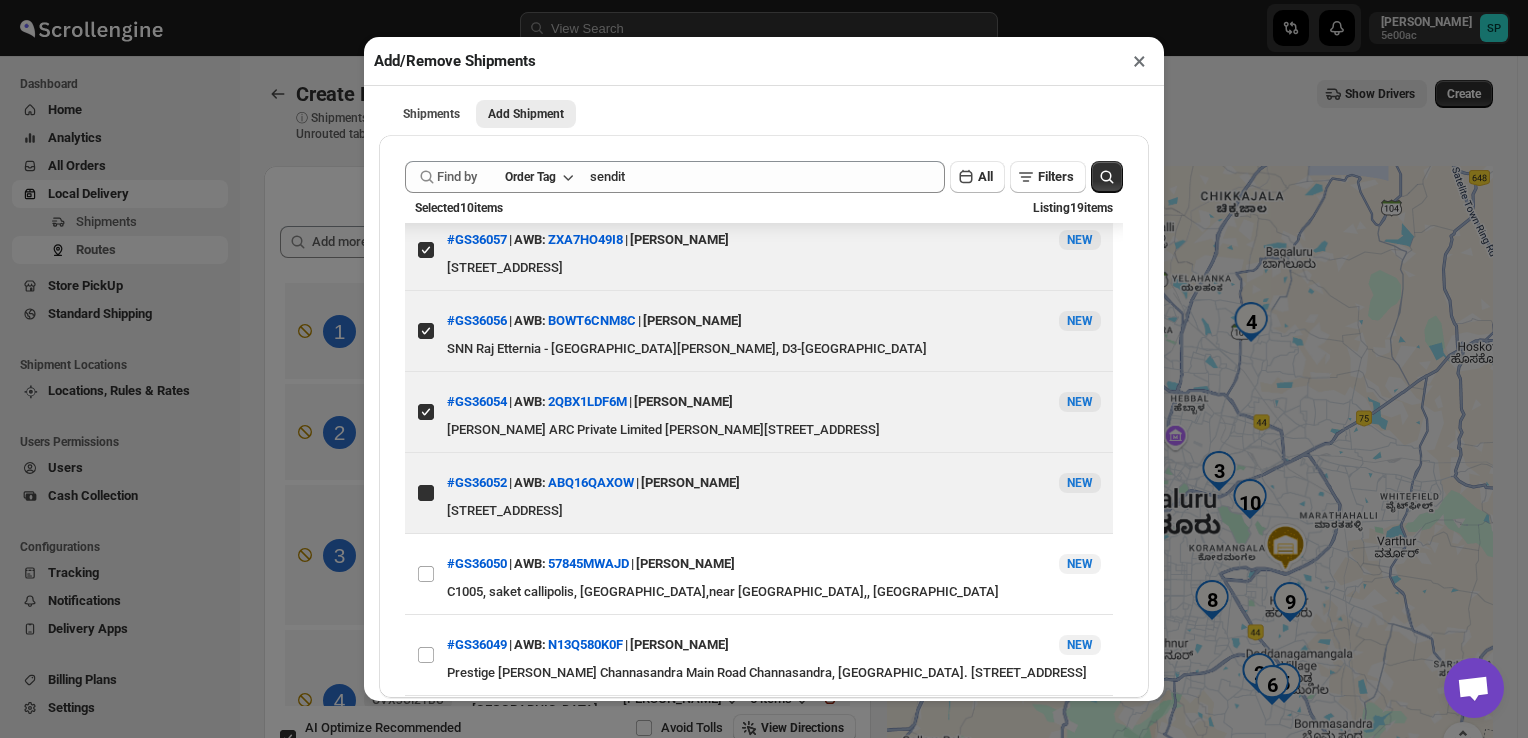 checkbox on "true" 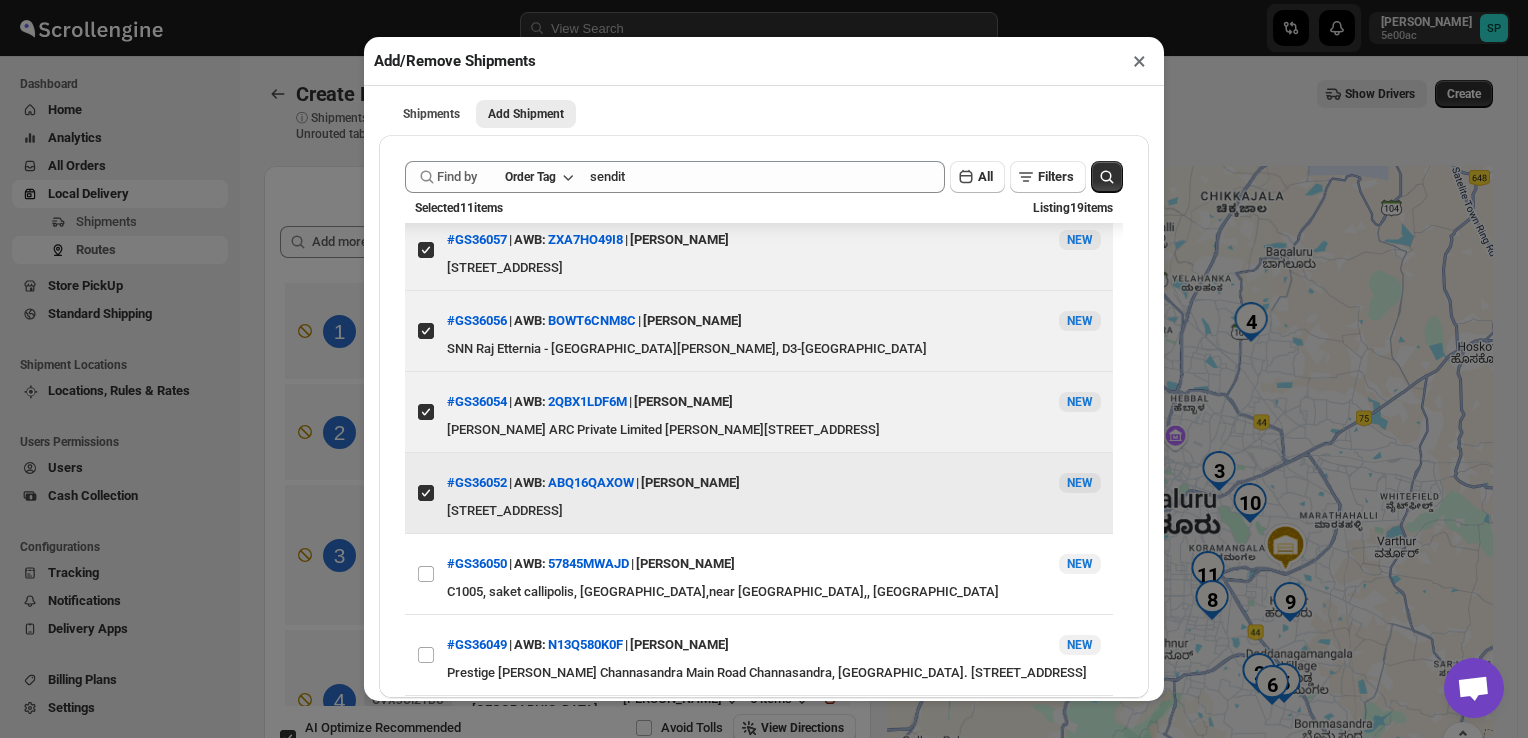 scroll, scrollTop: 700, scrollLeft: 0, axis: vertical 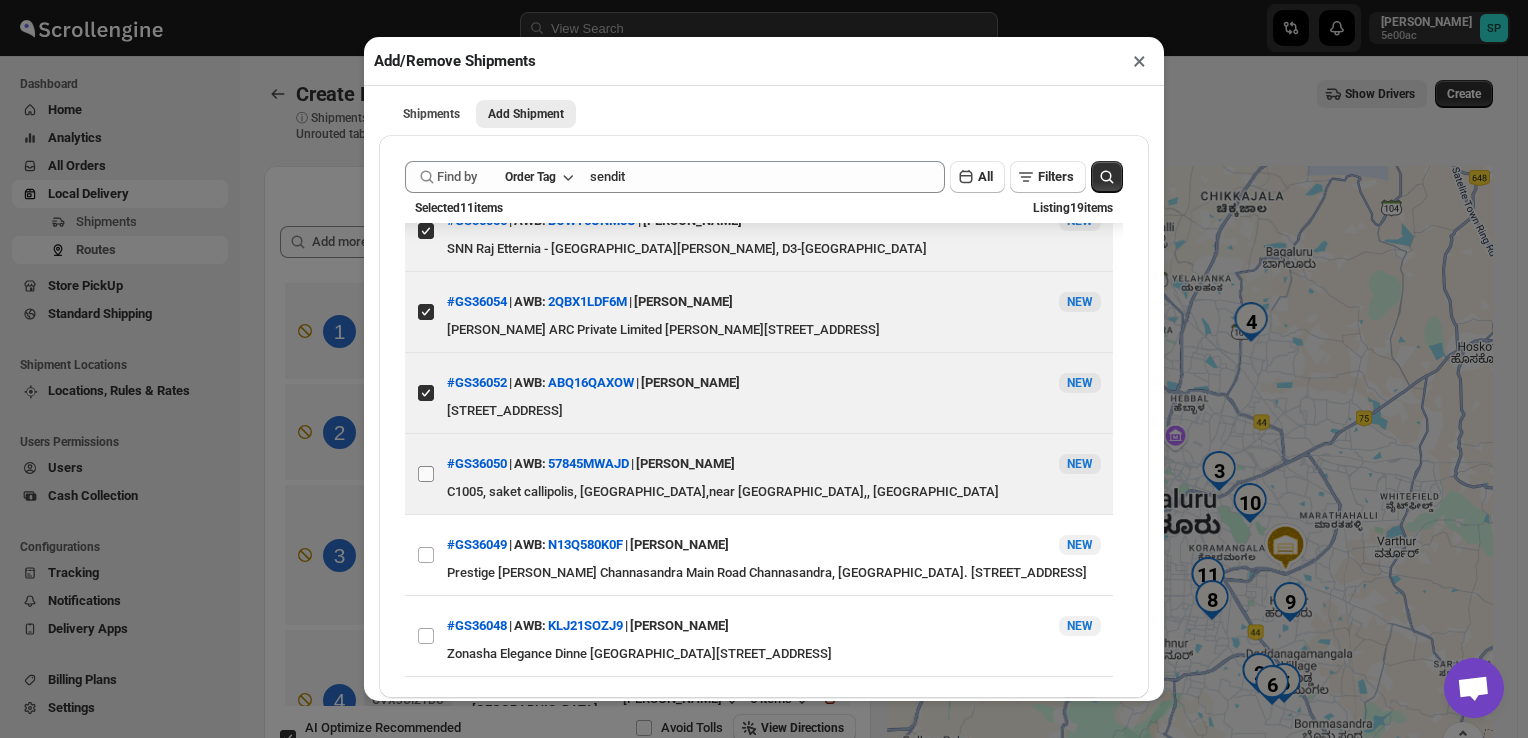 drag, startPoint x: 432, startPoint y: 598, endPoint x: 424, endPoint y: 626, distance: 29.12044 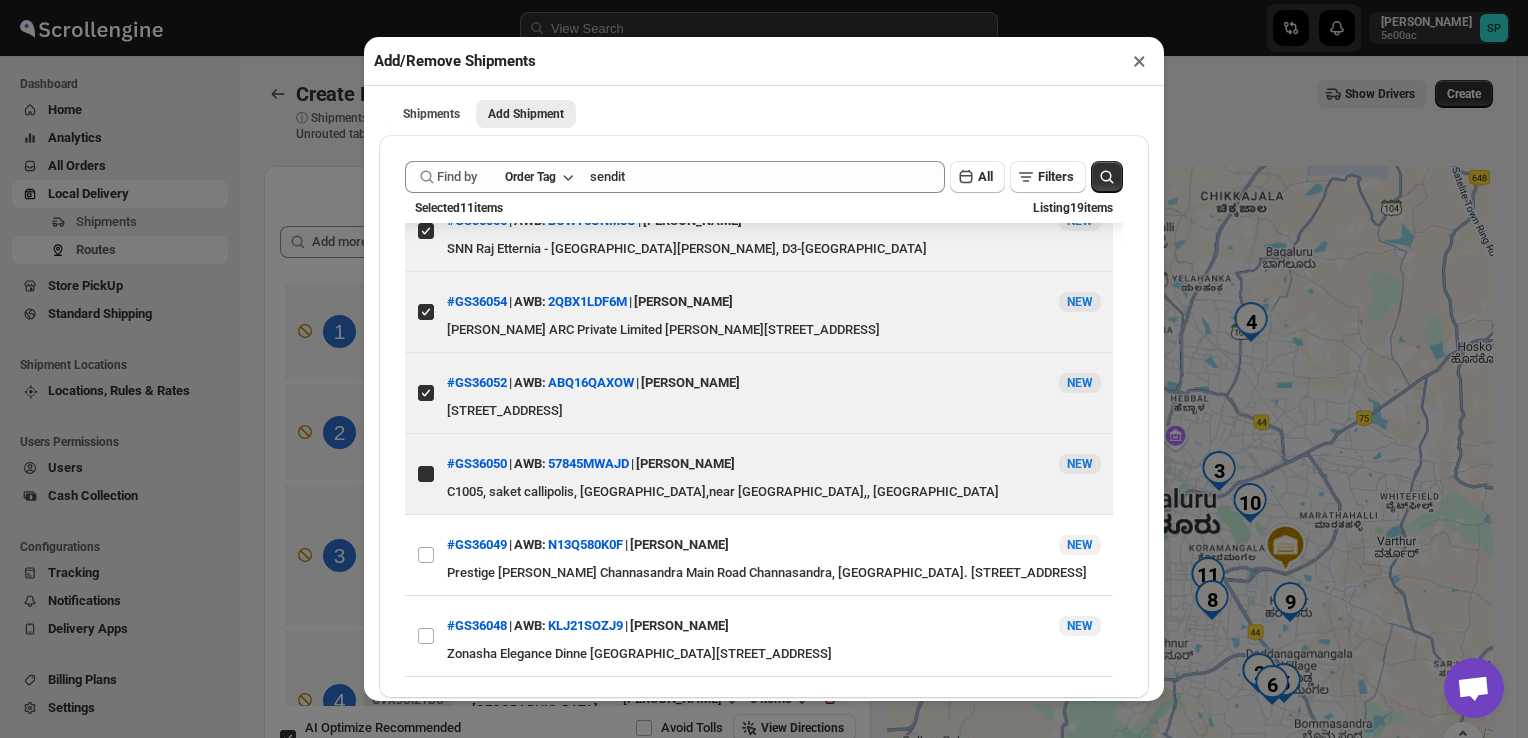 checkbox on "true" 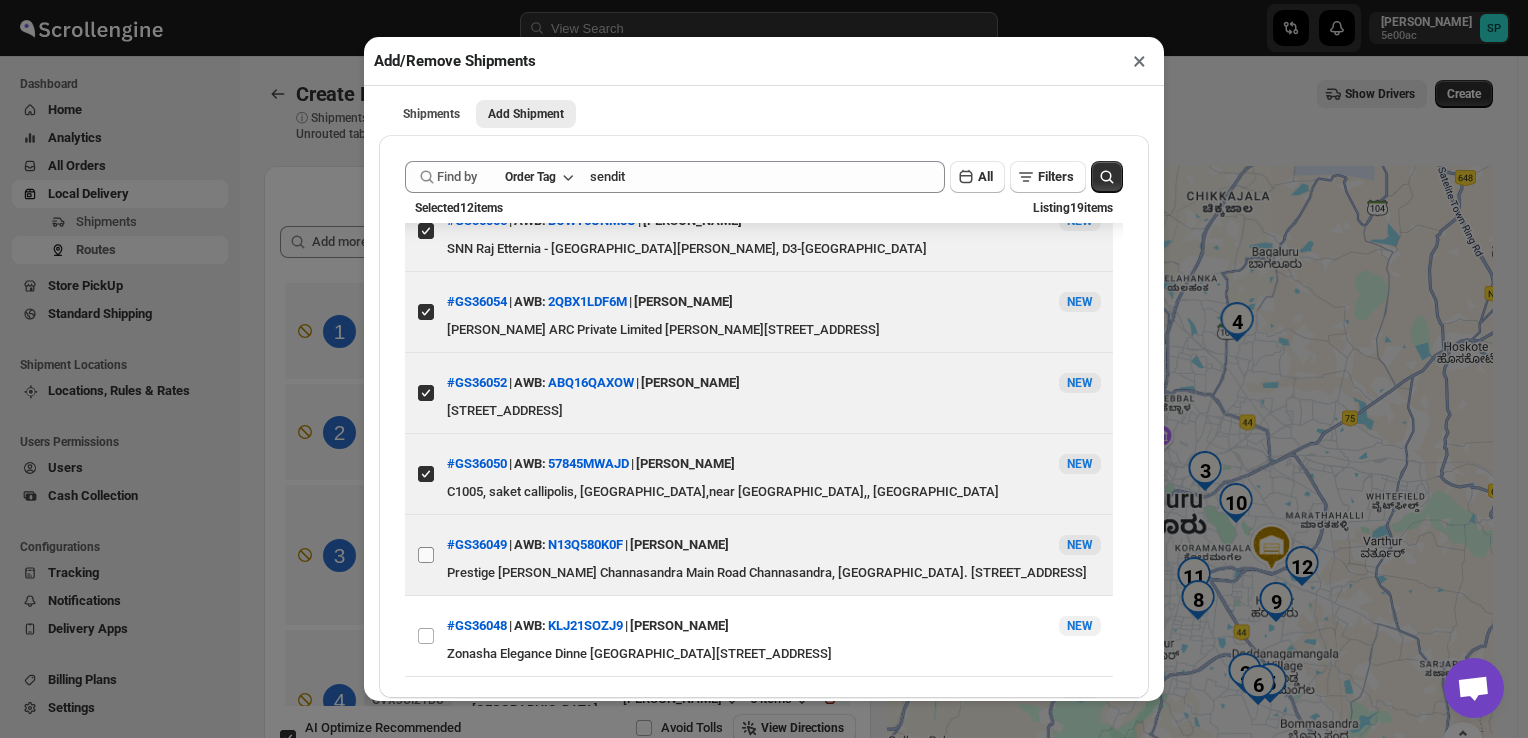 click on "View details for 687331c5b5e00a12246b6dc3" at bounding box center (426, 555) 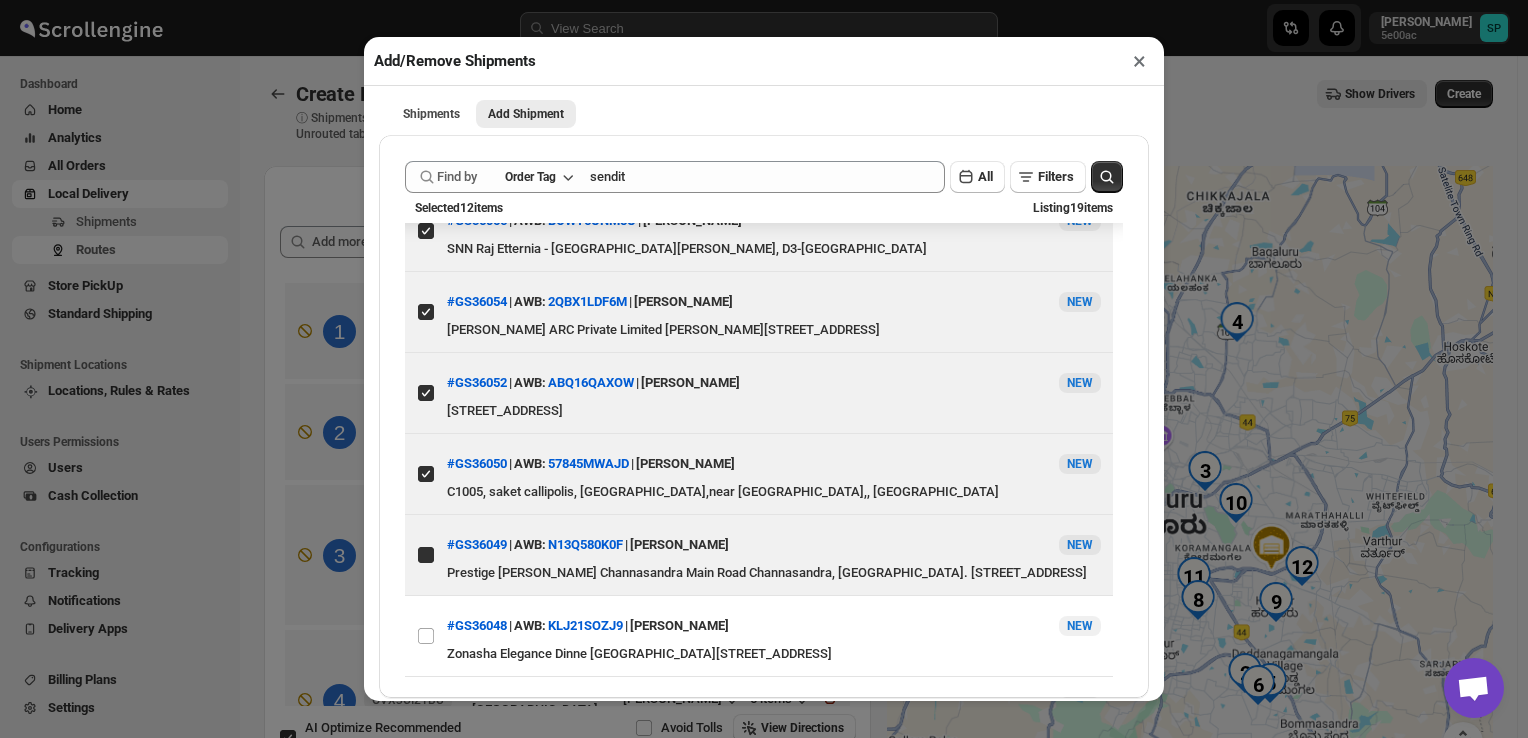 checkbox on "true" 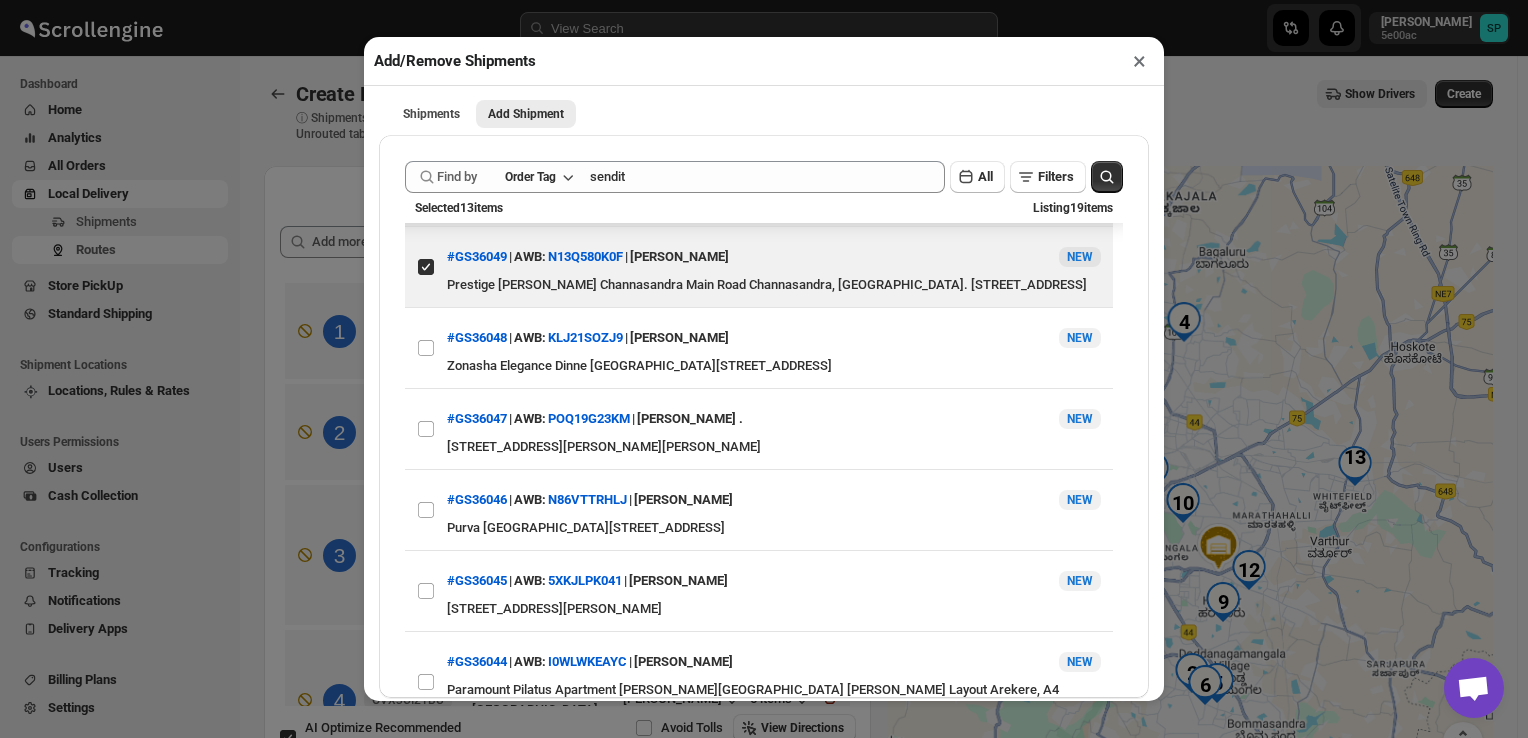 scroll, scrollTop: 1000, scrollLeft: 0, axis: vertical 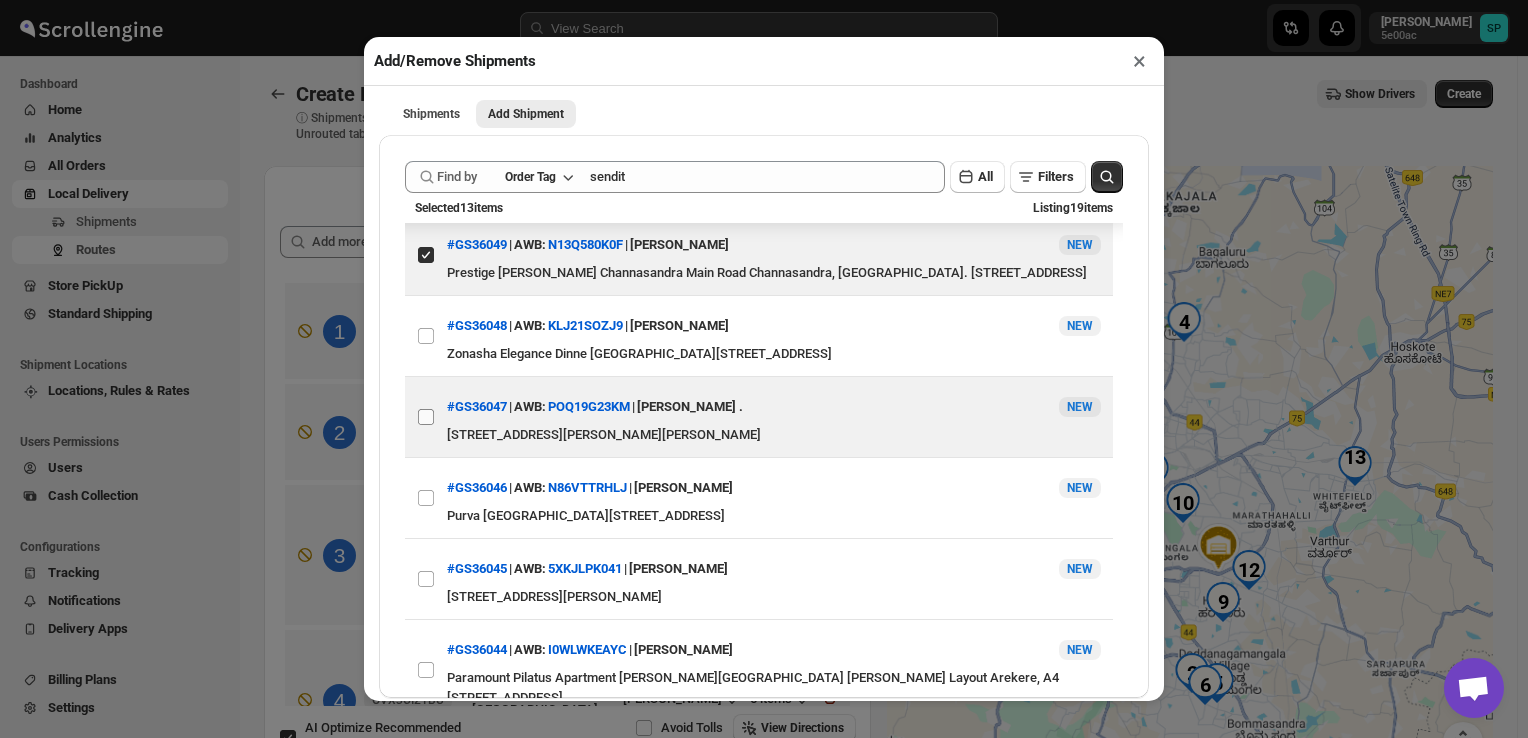 click on "View details for 68732370b5e00a12246b6d55" at bounding box center [426, 417] 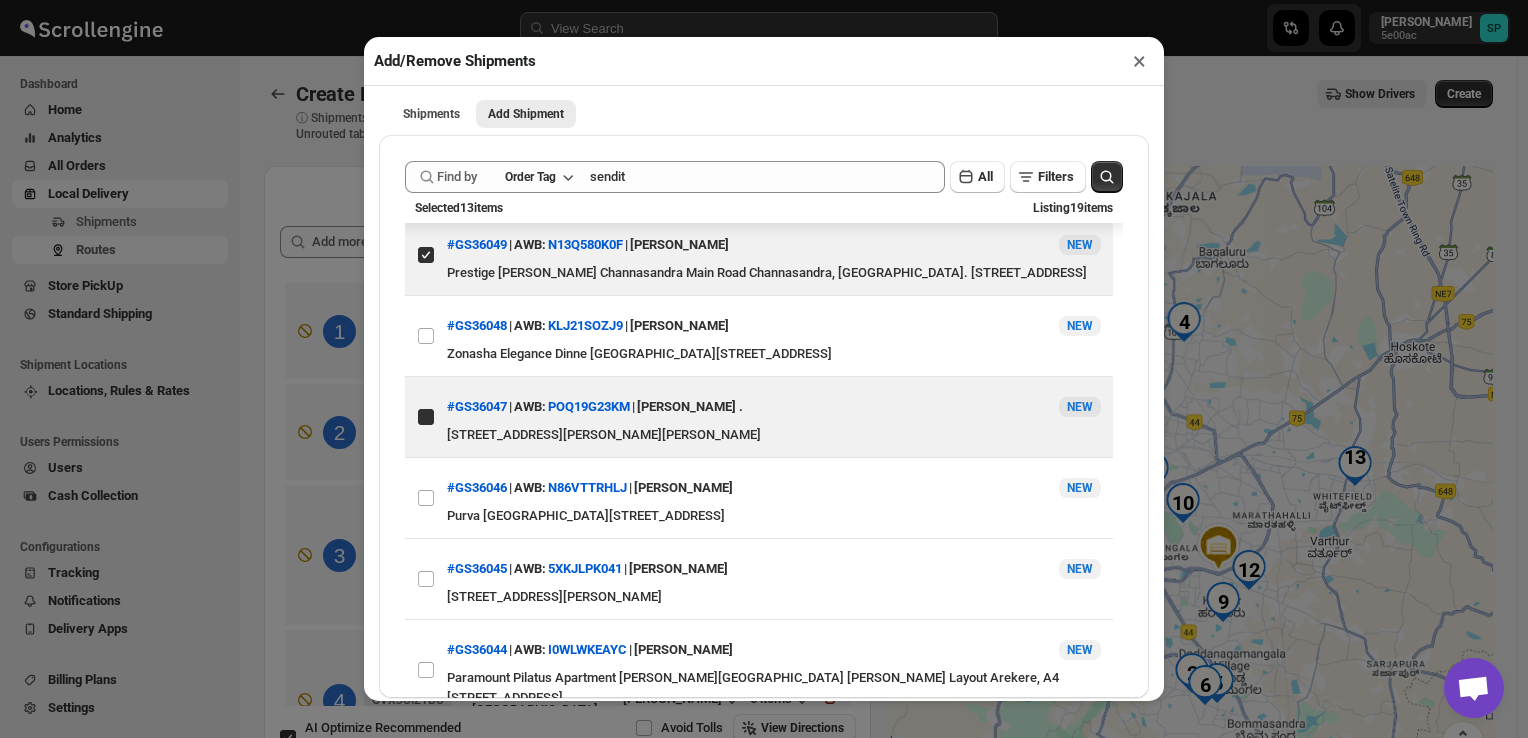 checkbox on "true" 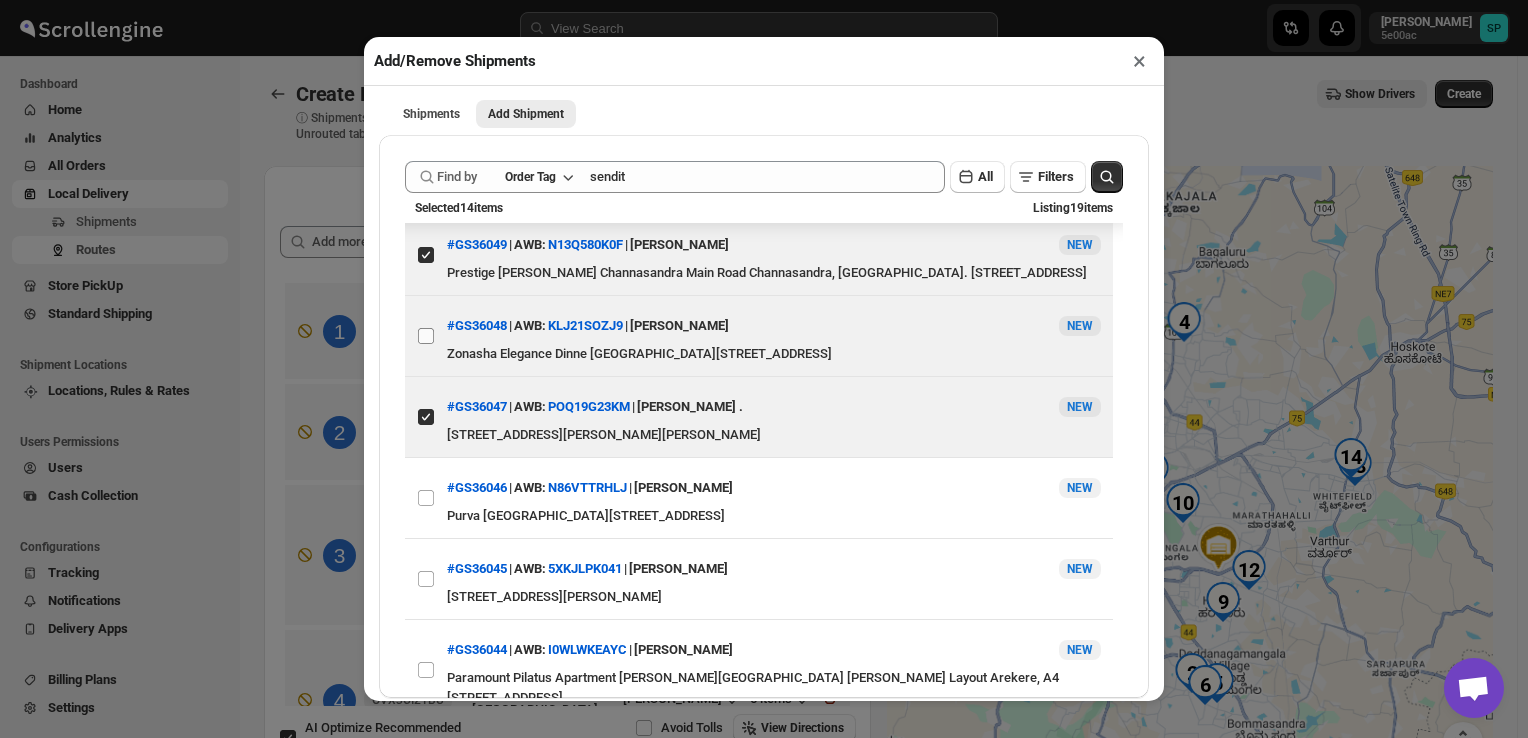 click on "View details for 68732732b5e00a12246b6d76" at bounding box center [426, 336] 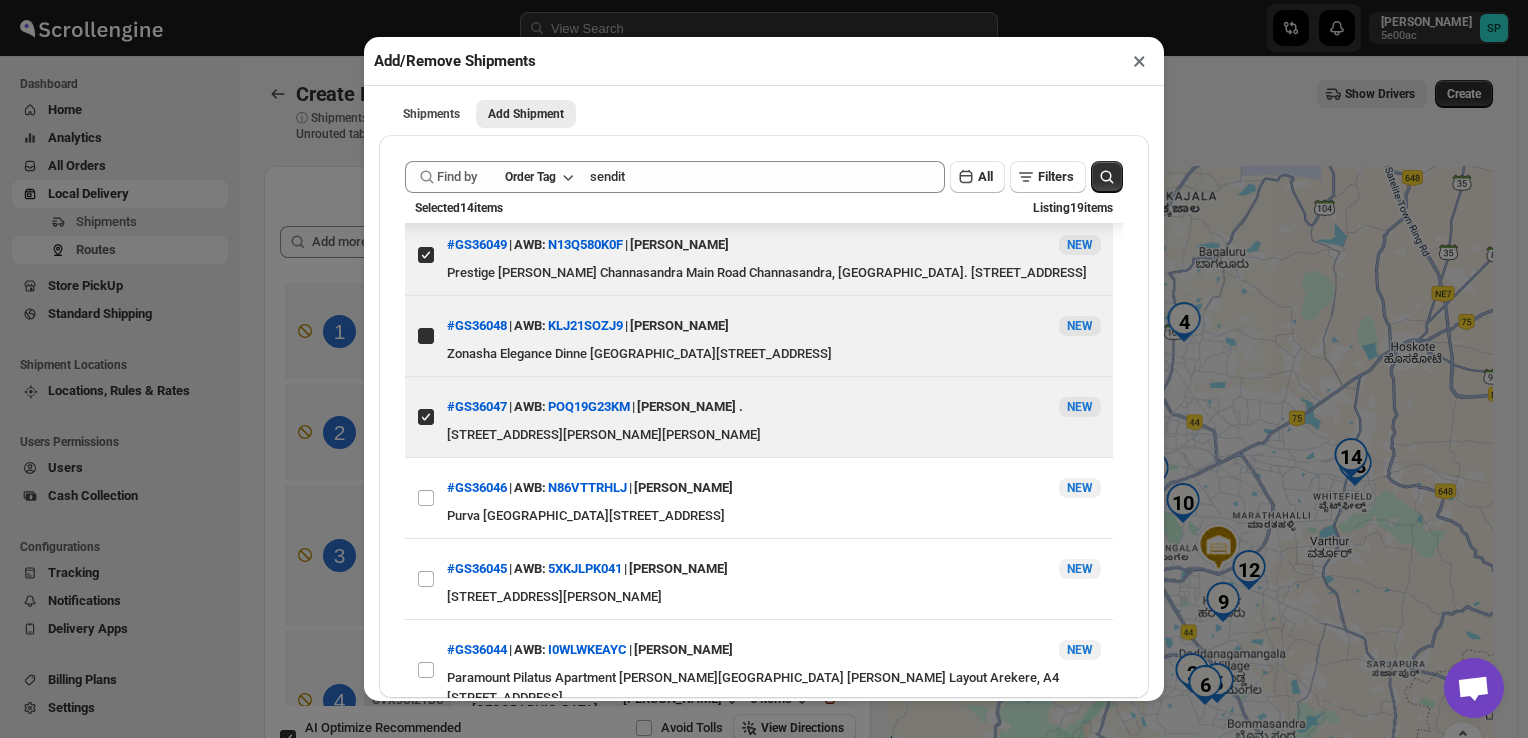 checkbox on "true" 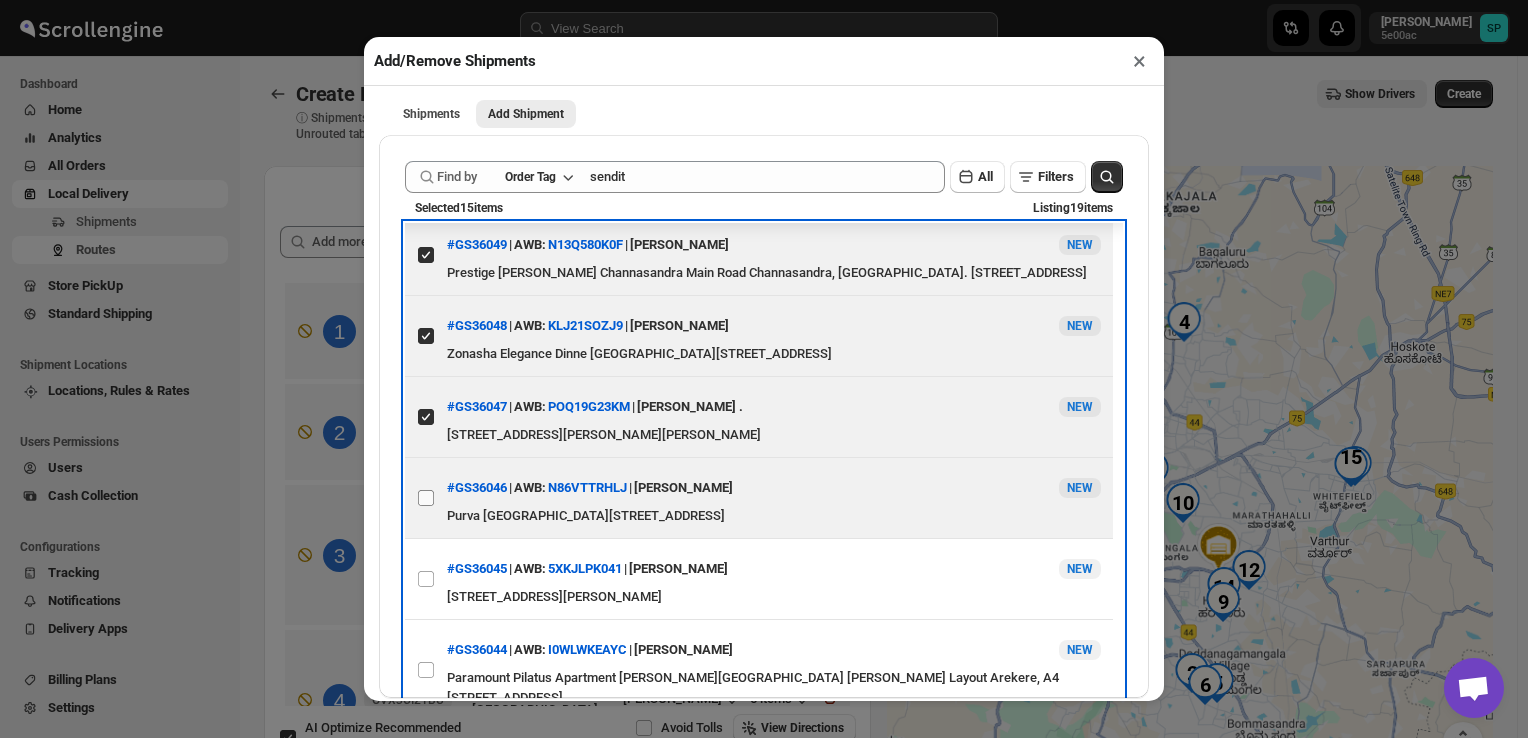 click at bounding box center (426, 498) 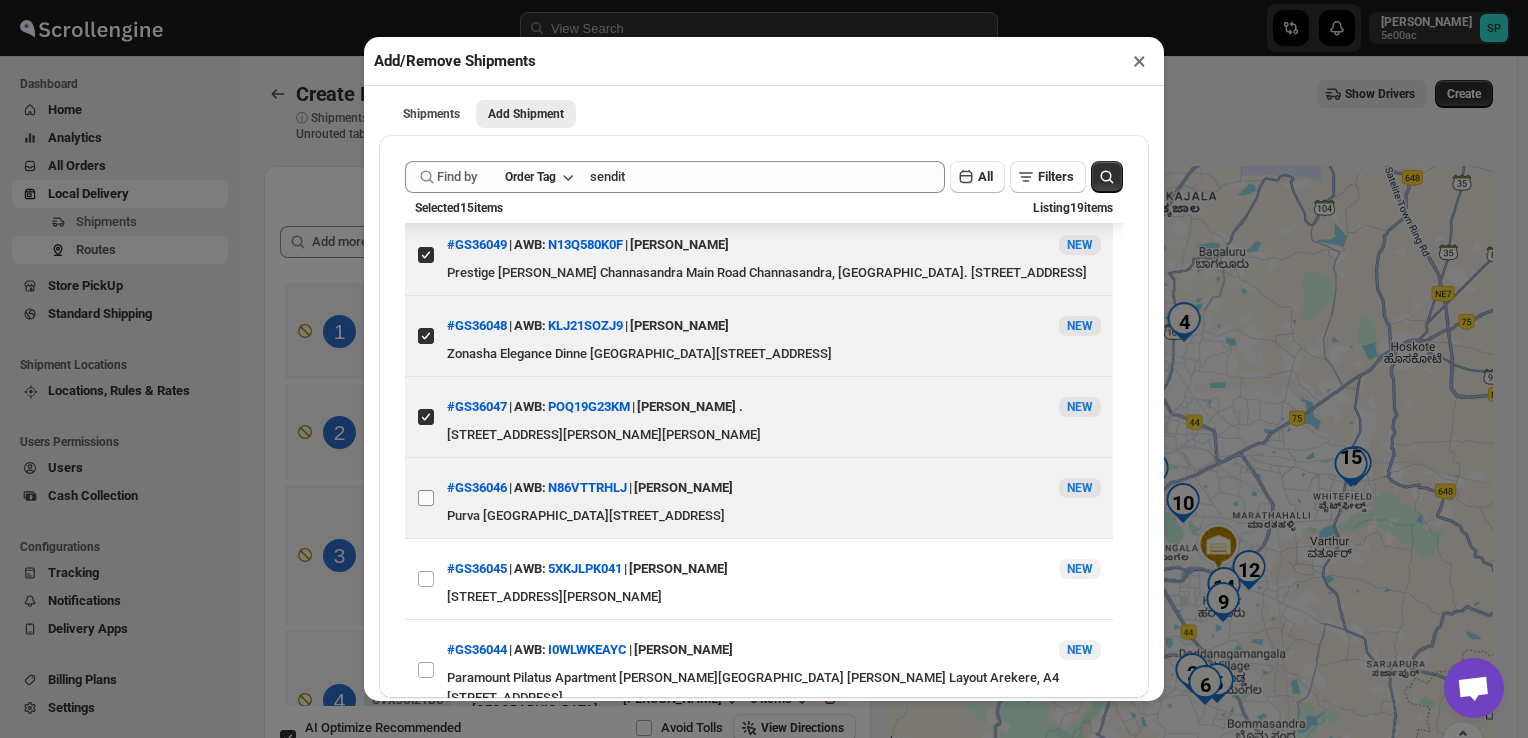 click on "View details for 687321d7b5e00a12246b6d4a" at bounding box center (426, 498) 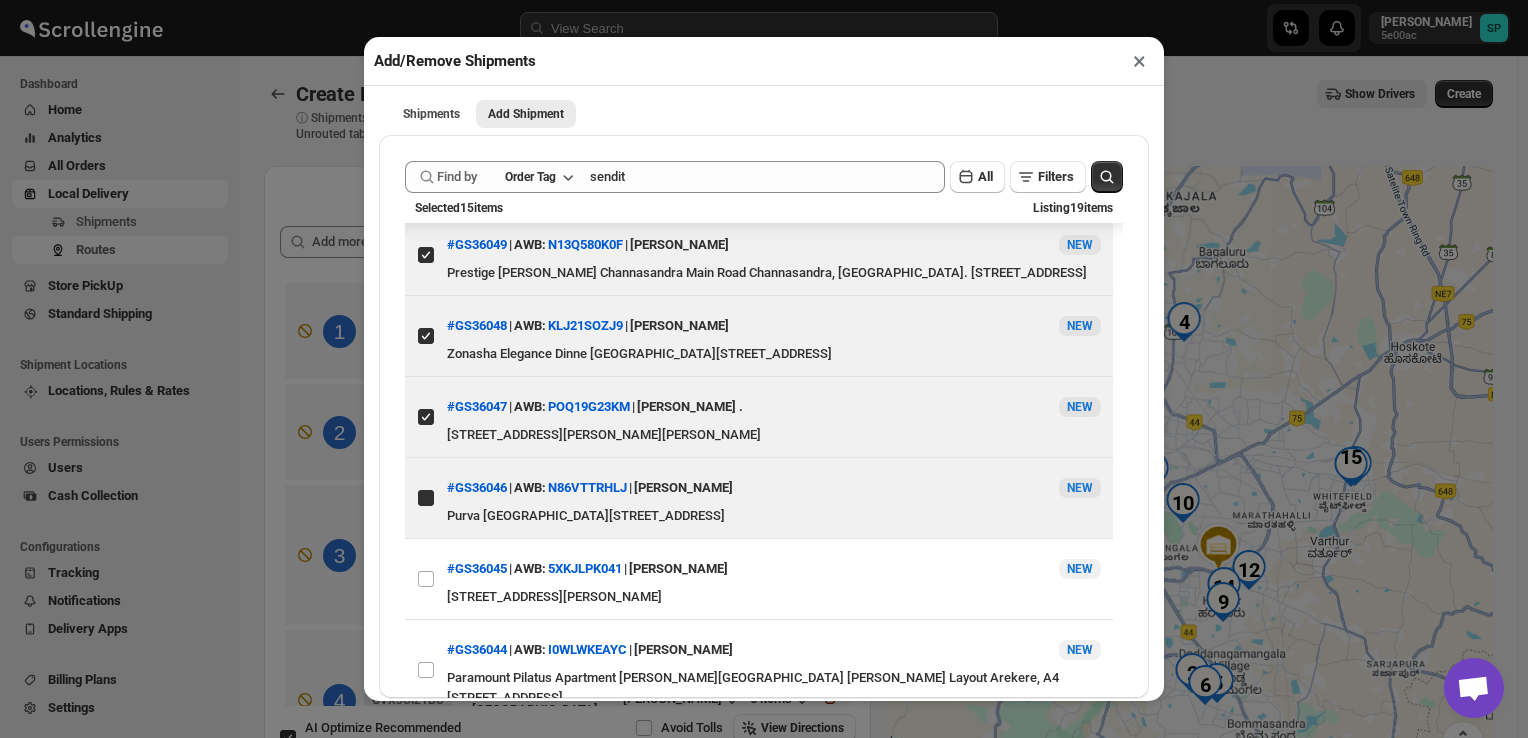 checkbox on "true" 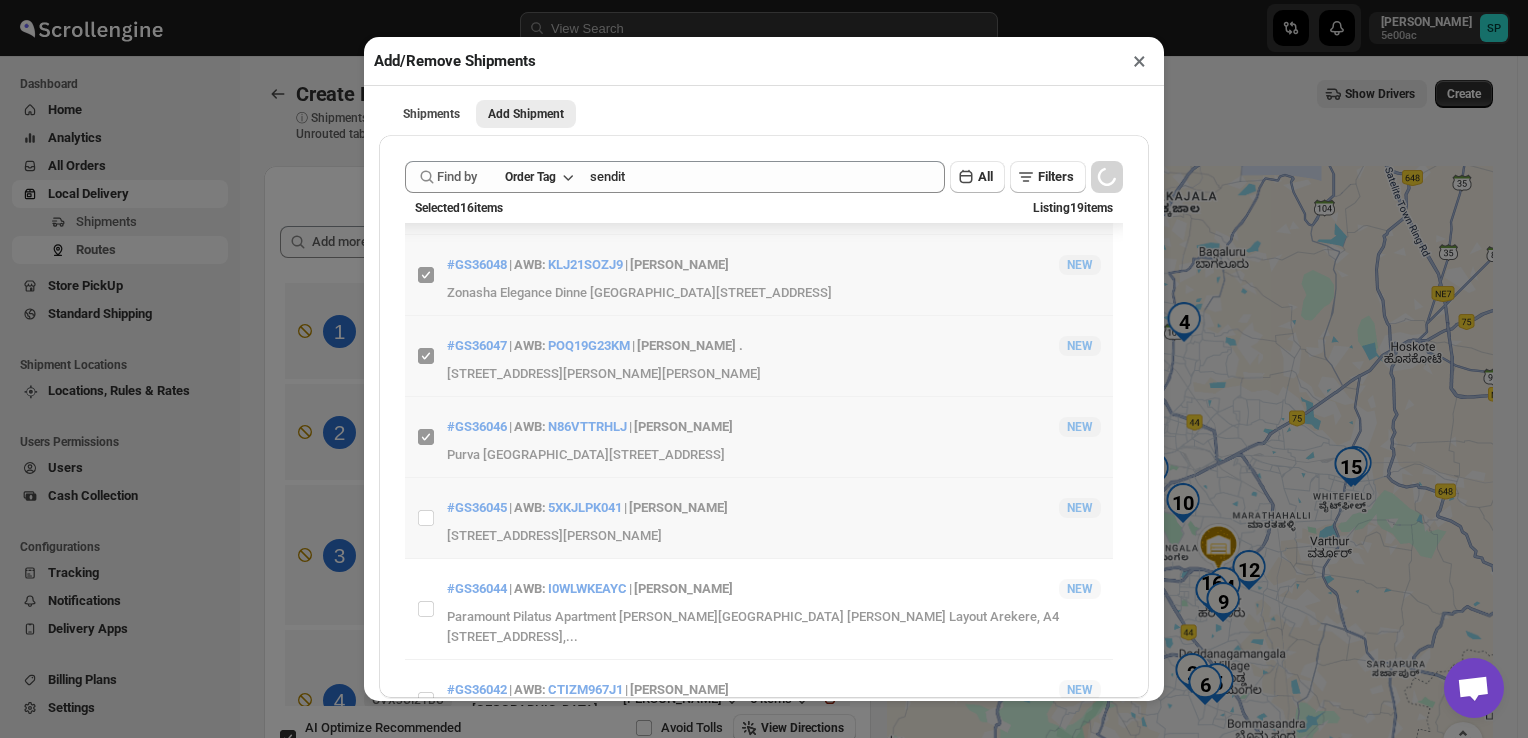 scroll, scrollTop: 1236, scrollLeft: 0, axis: vertical 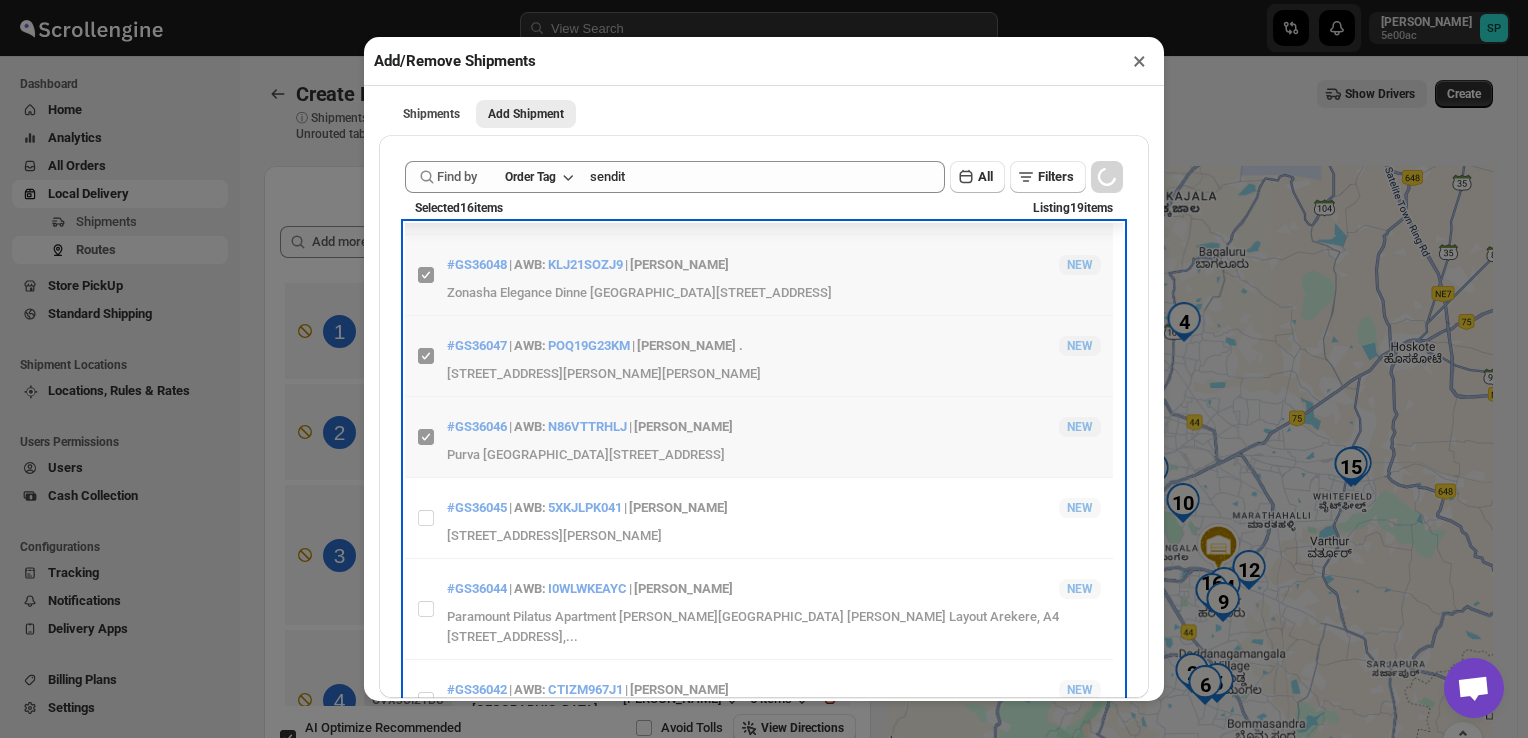 click on "Items are loading" at bounding box center (759, -49) 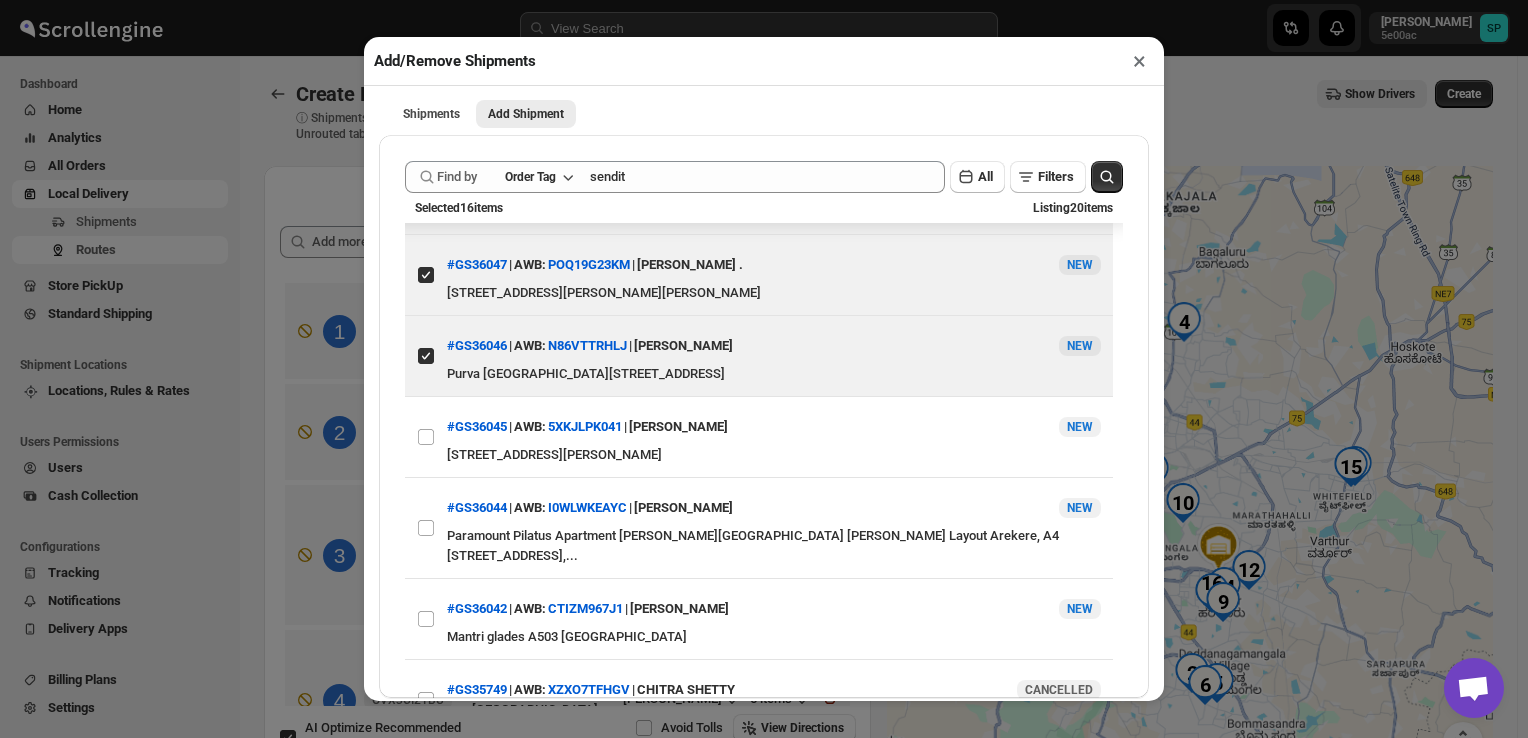 click on "View details for 68729c16b5e00a12246b6821" at bounding box center [426, 437] 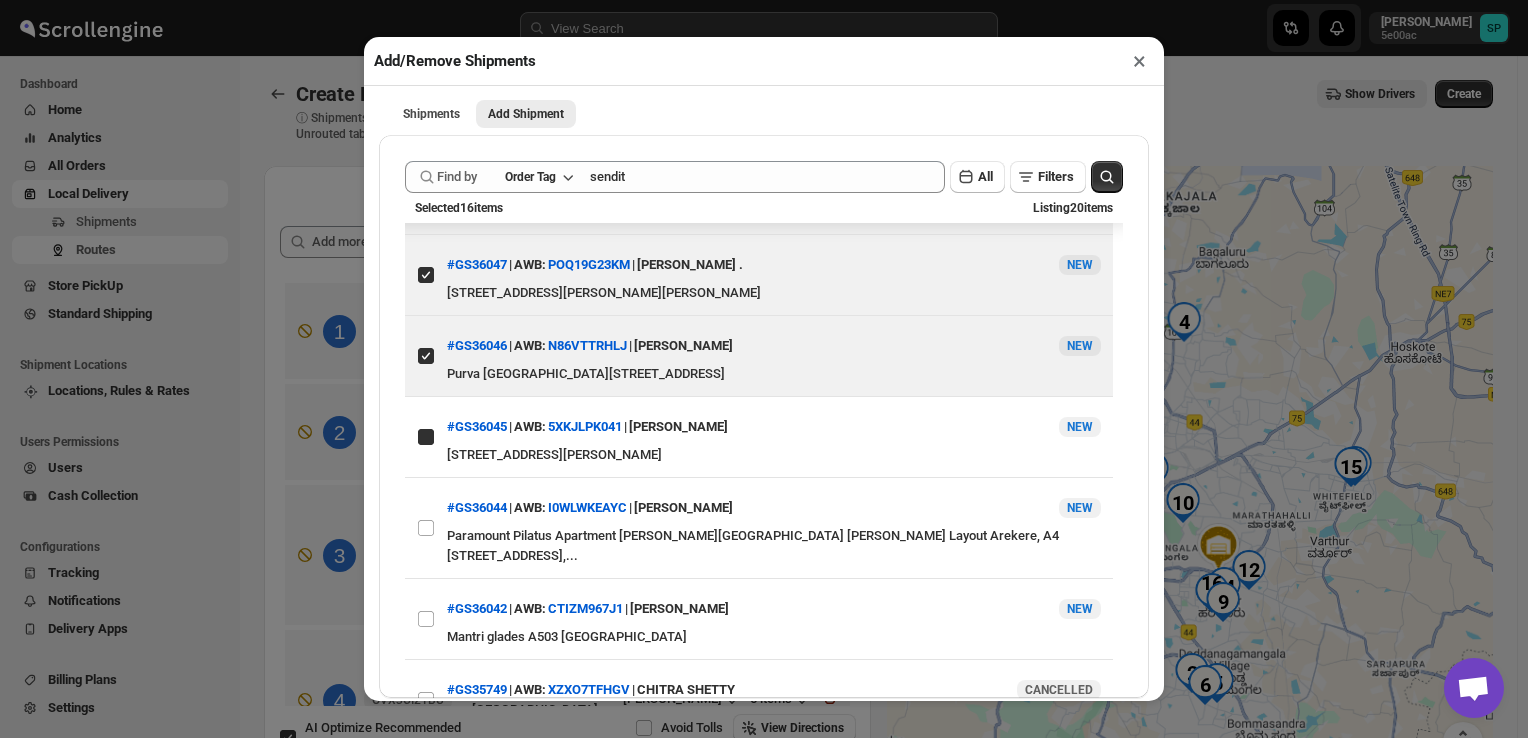 checkbox on "true" 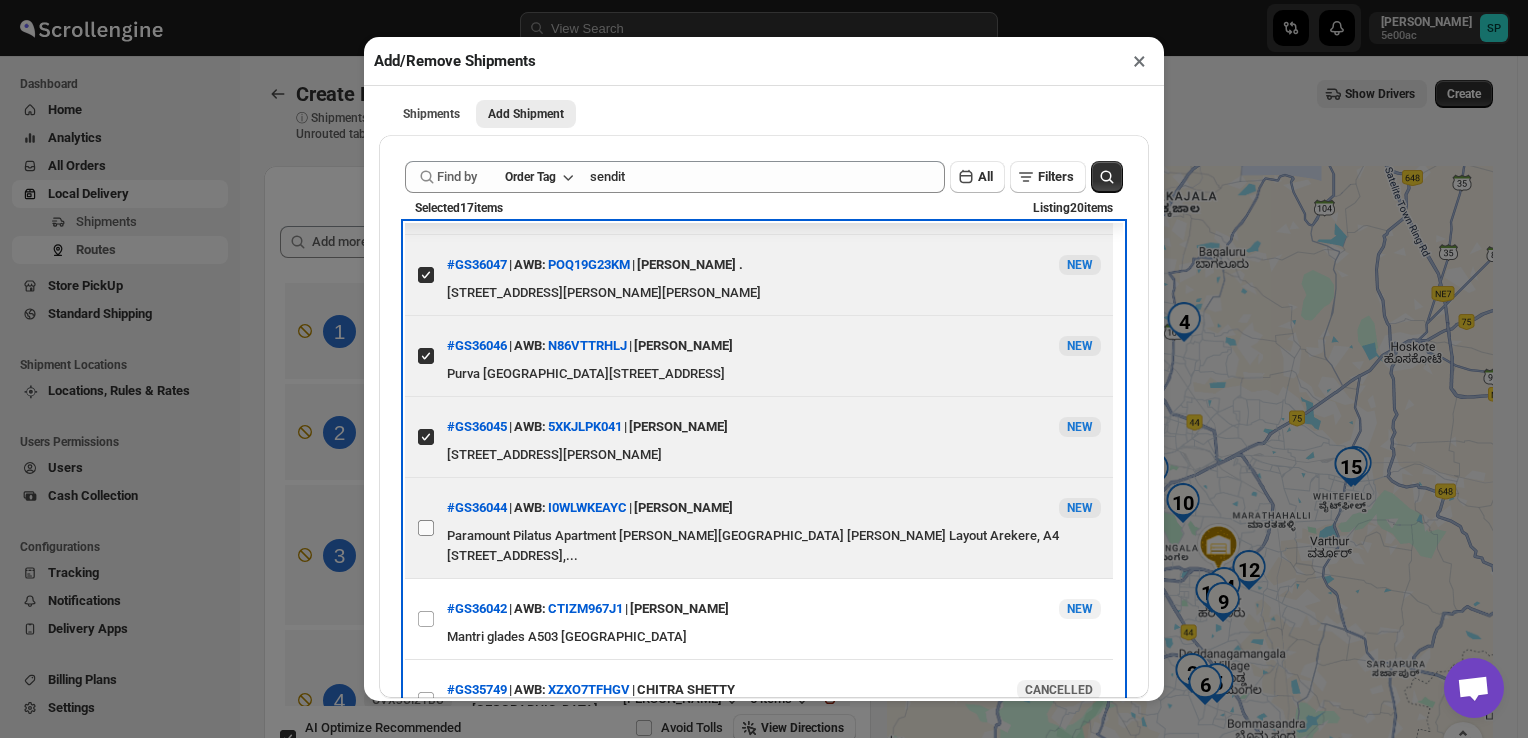 click at bounding box center (426, 528) 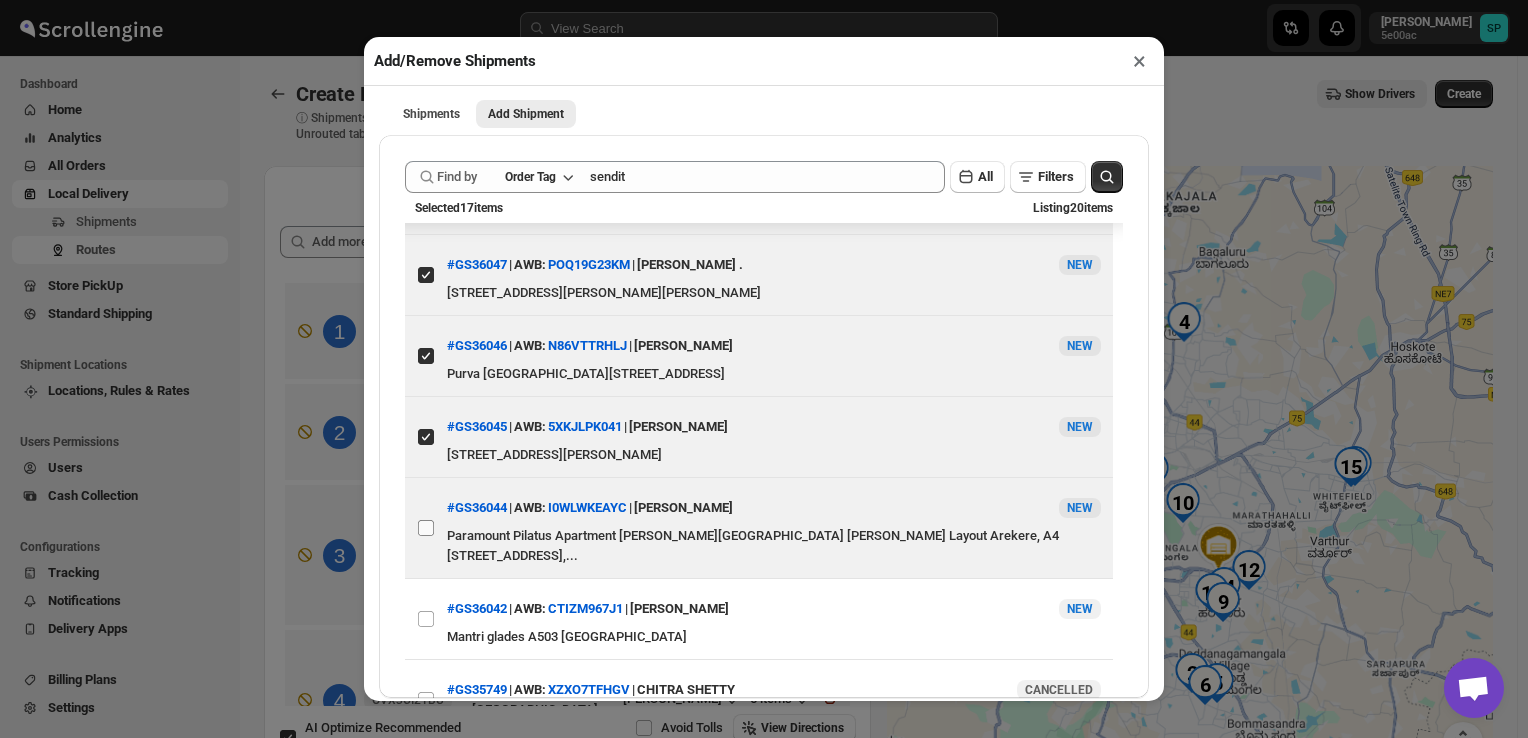 click on "View details for 68728c8eb5e00a12246b6728" at bounding box center (426, 528) 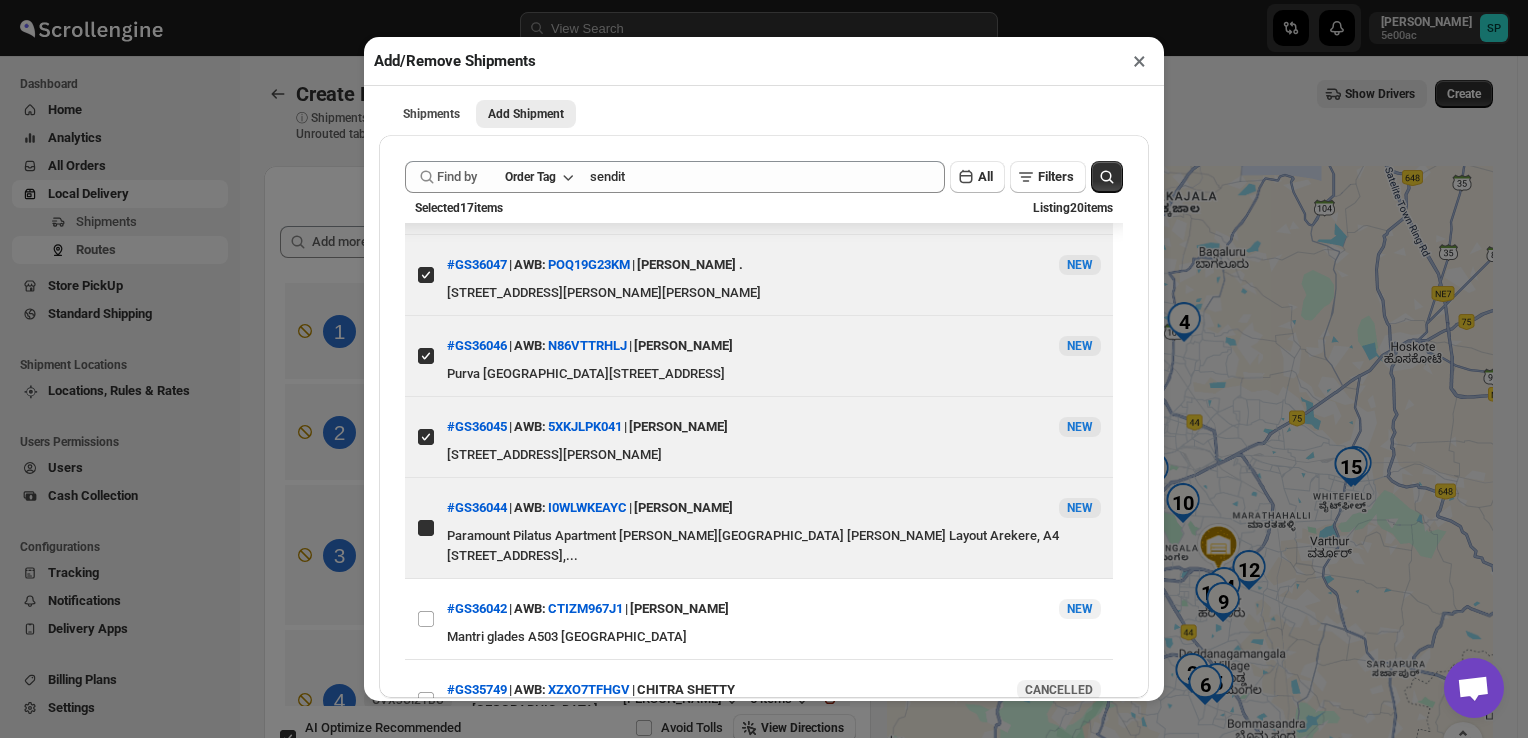 checkbox on "true" 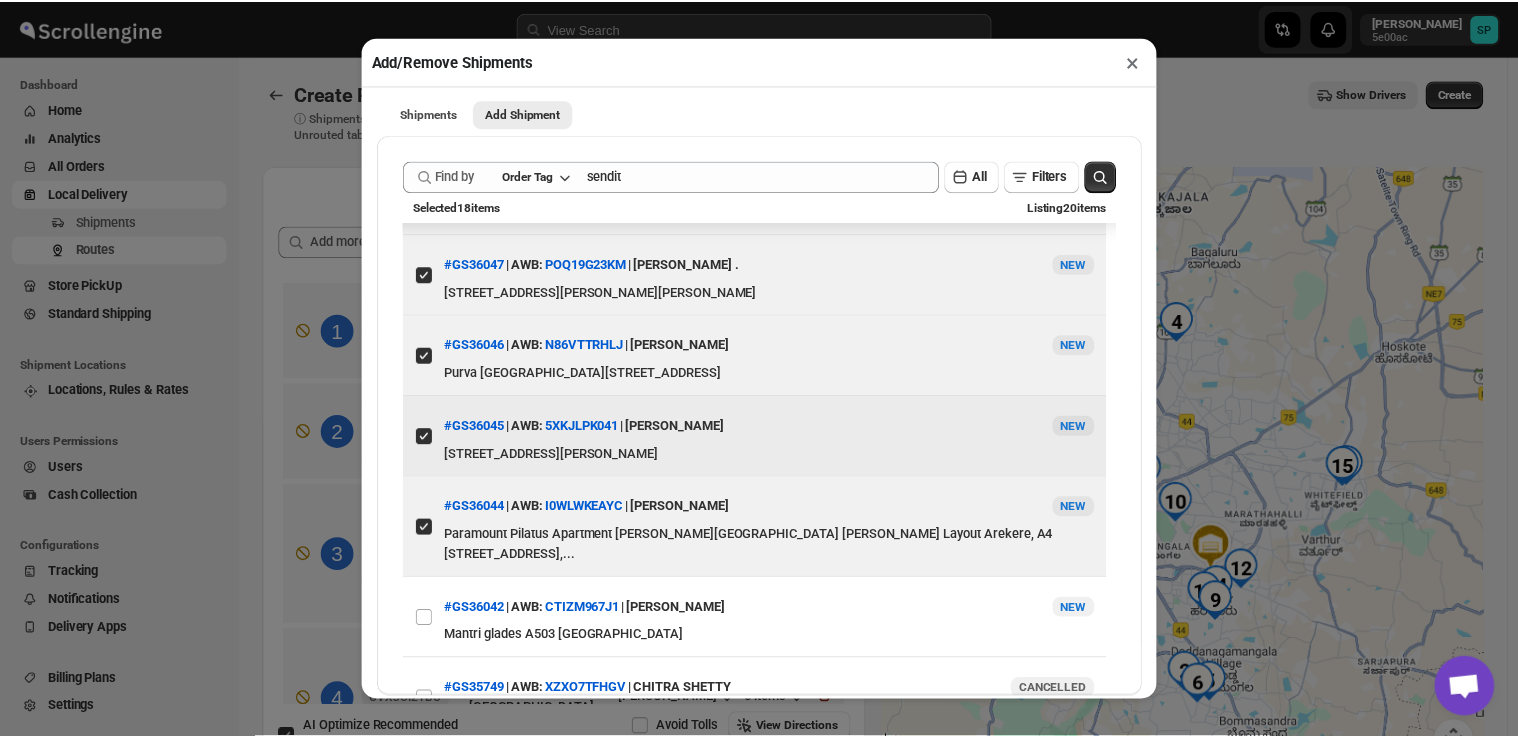 scroll, scrollTop: 1337, scrollLeft: 0, axis: vertical 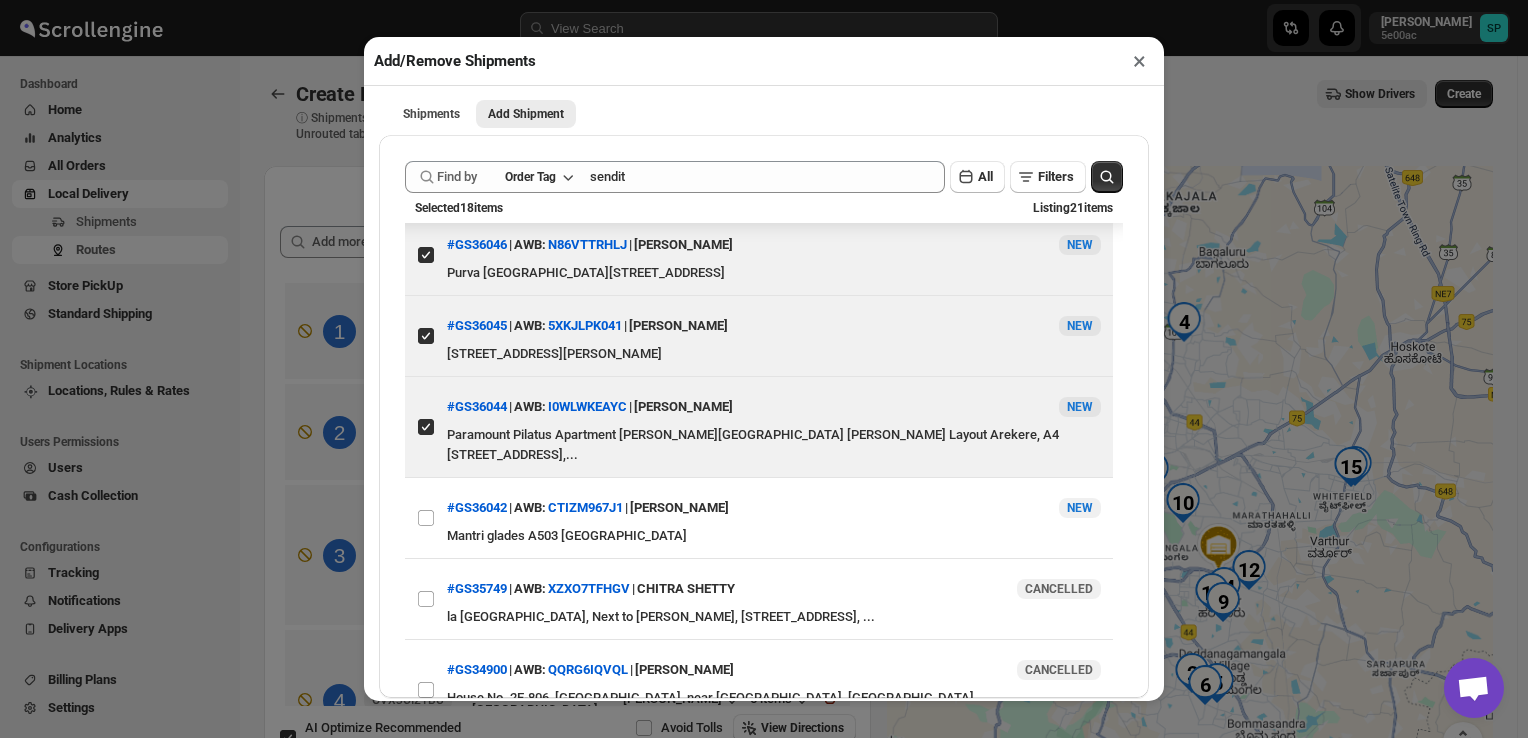 click on "View details for 68728765b5e00a12246b66ca" at bounding box center (426, 518) 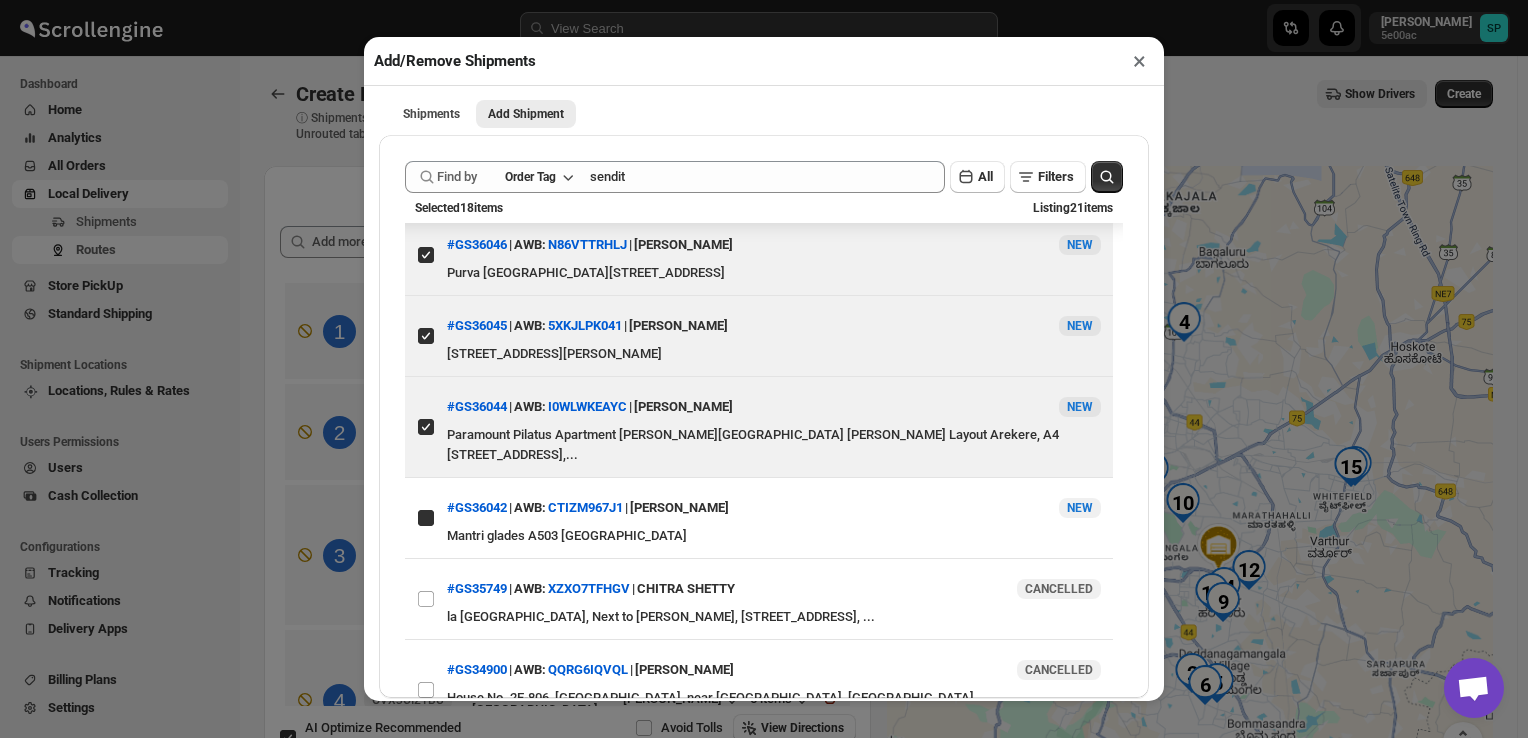 checkbox on "true" 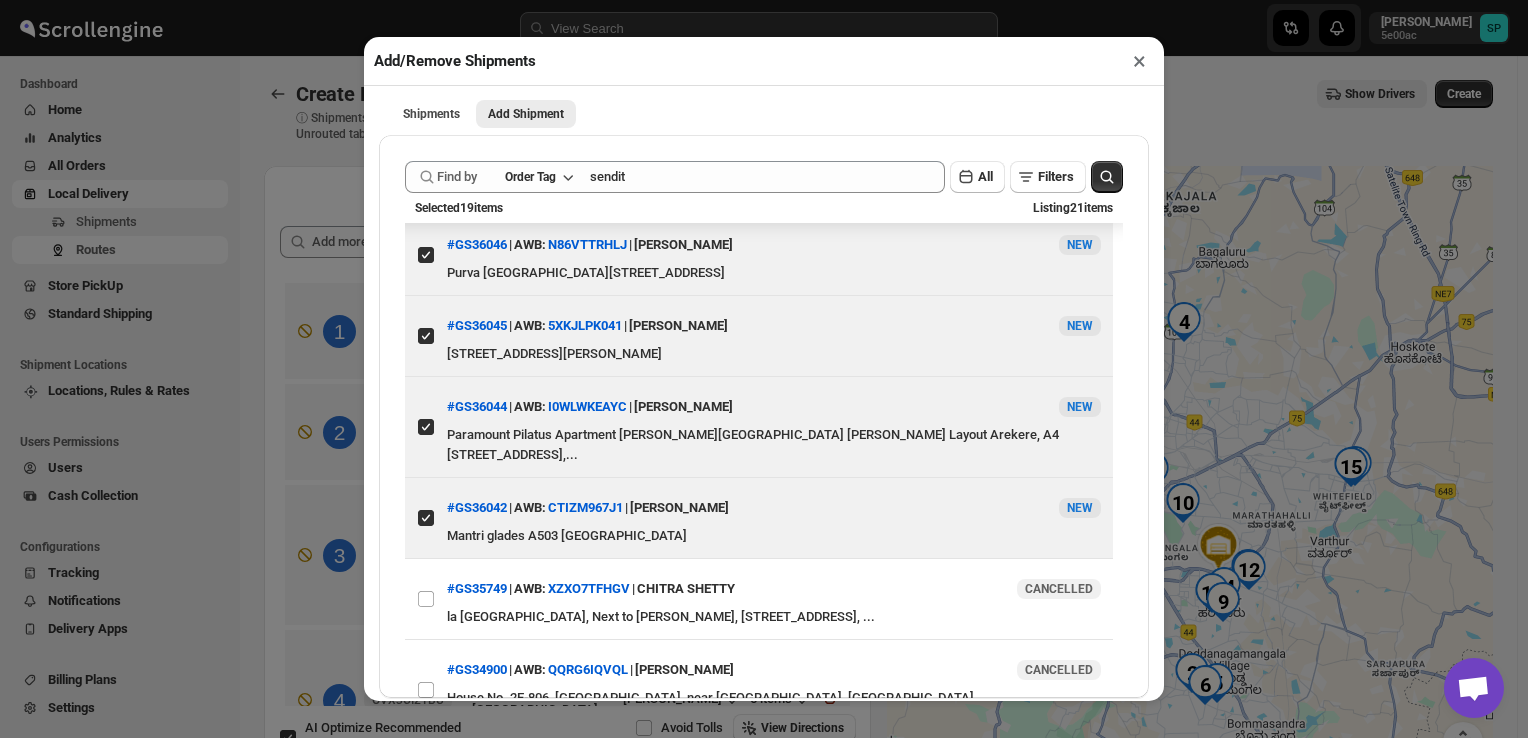 click on "×" at bounding box center (1139, 61) 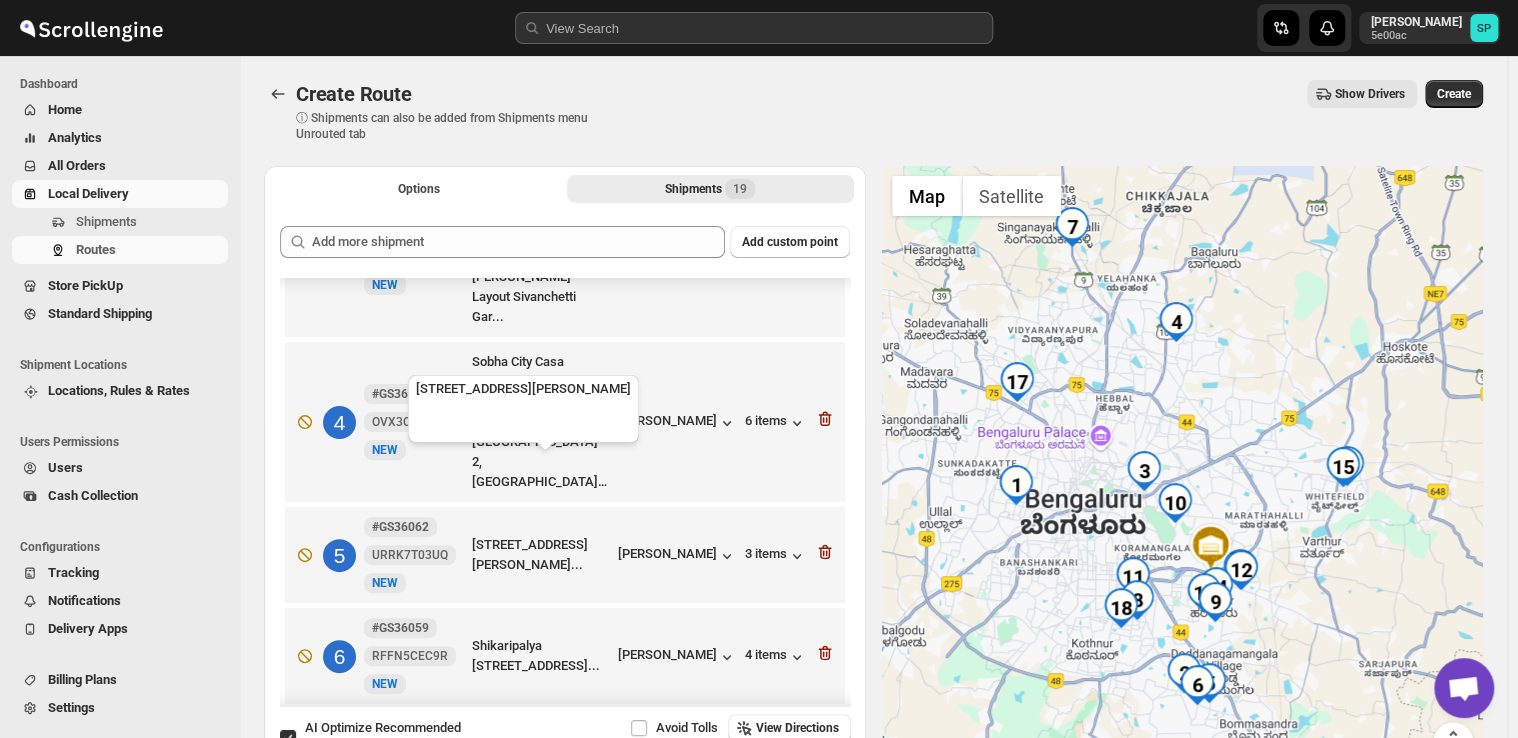 scroll, scrollTop: 400, scrollLeft: 0, axis: vertical 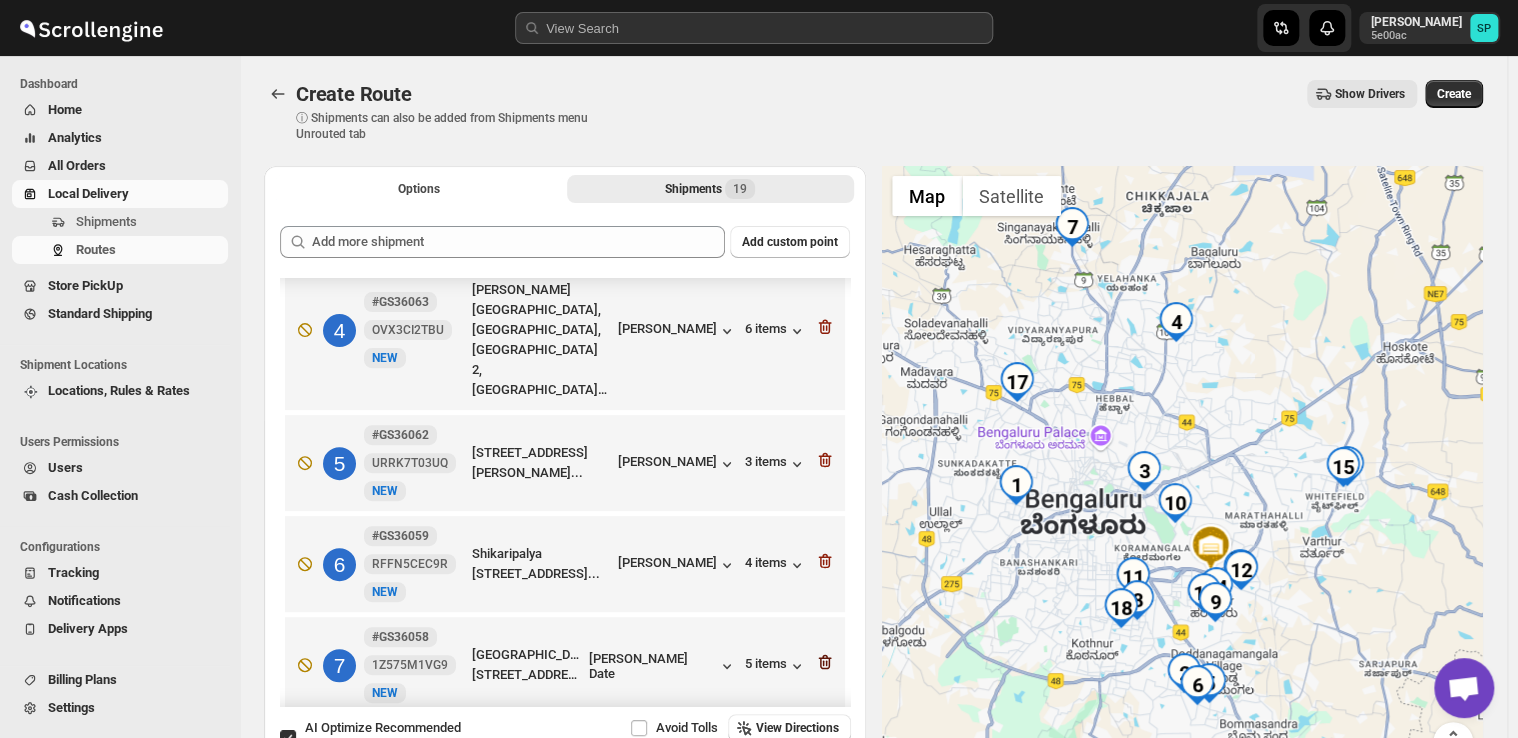 click 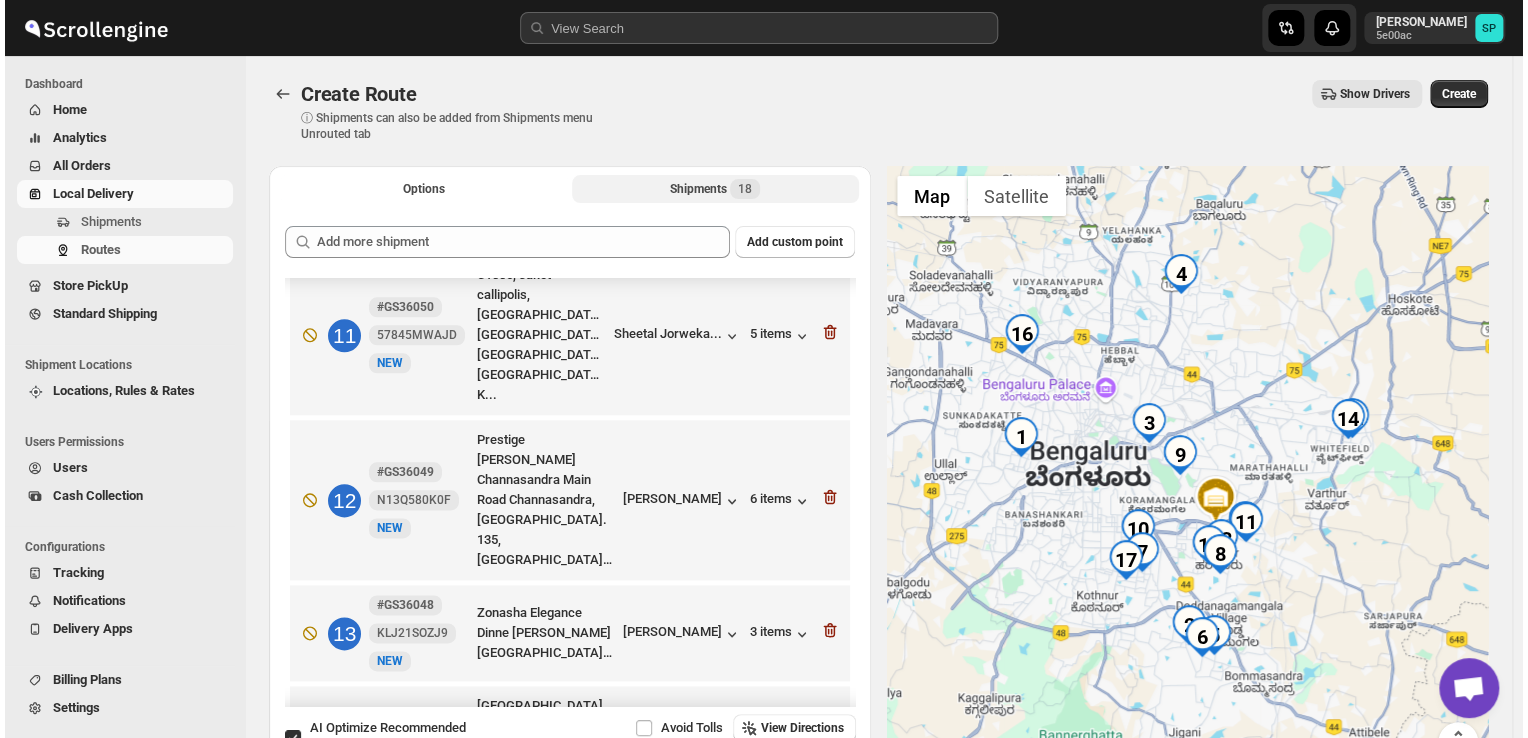 scroll, scrollTop: 1400, scrollLeft: 0, axis: vertical 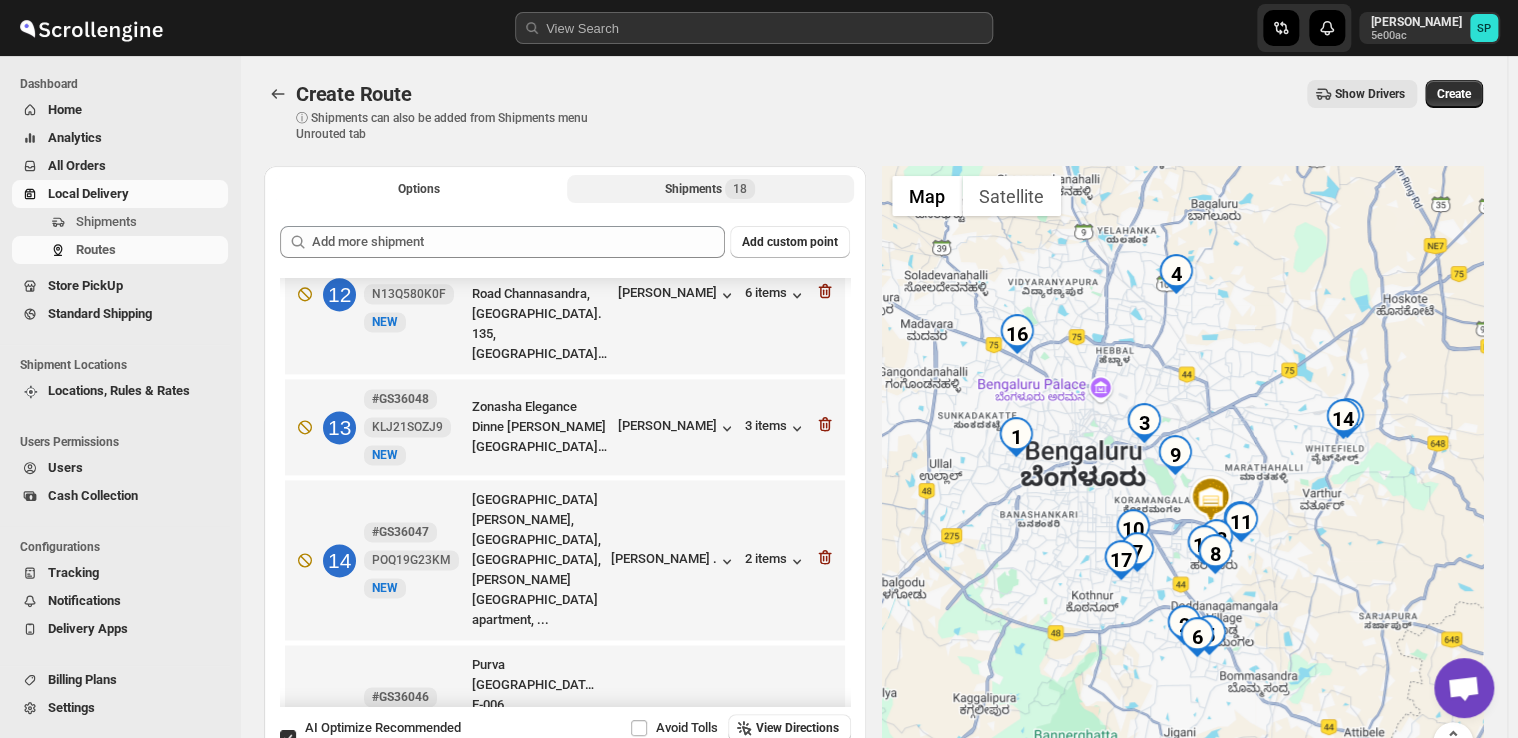 type 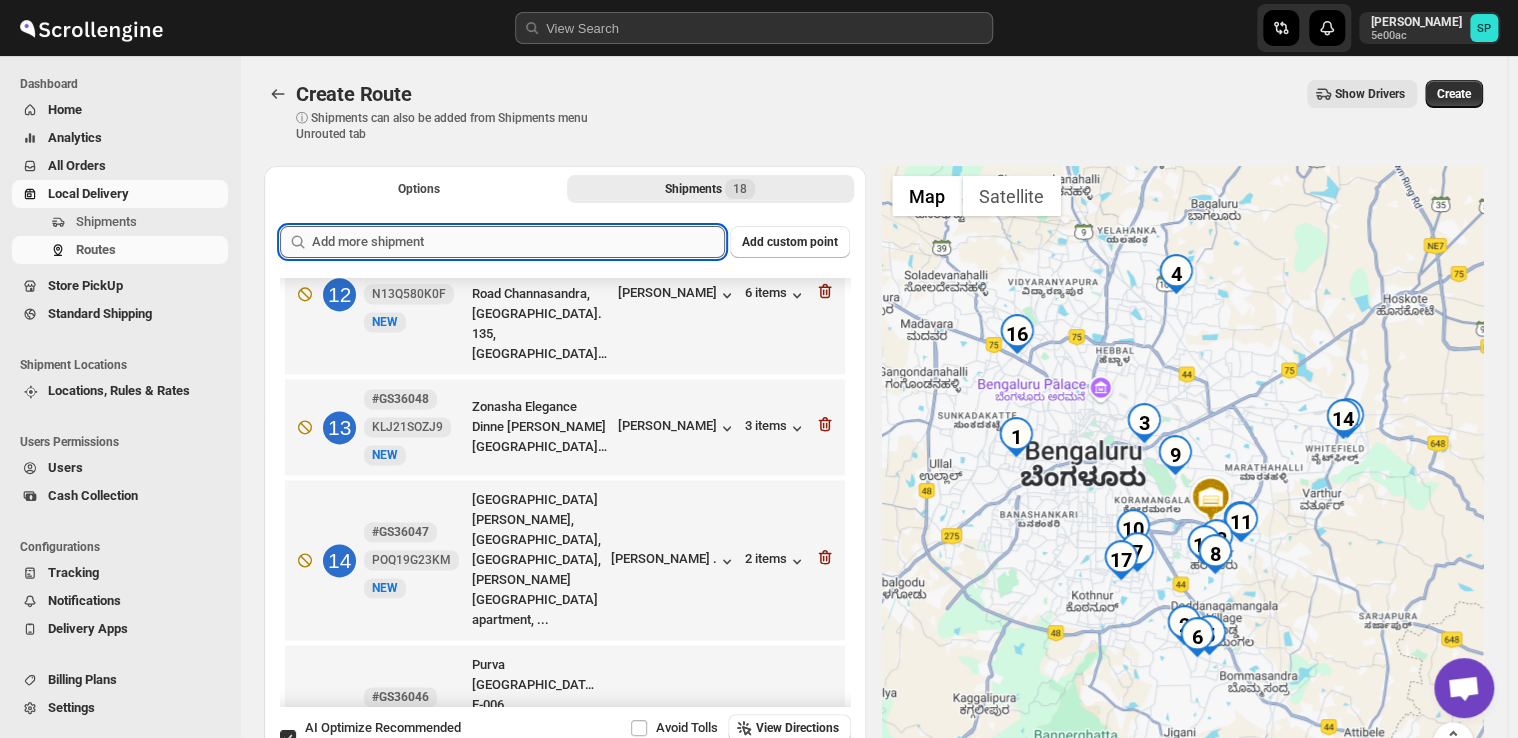click at bounding box center (518, 242) 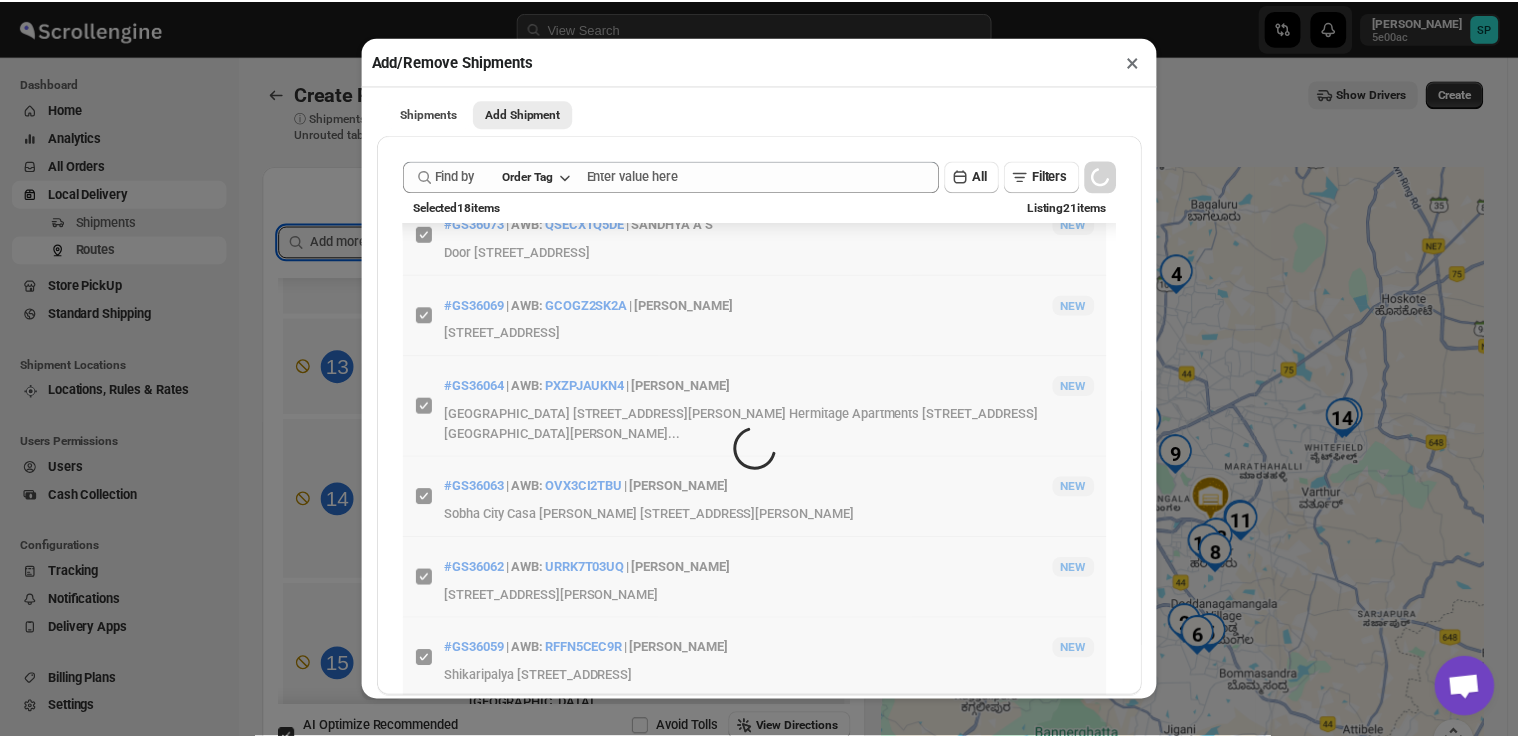 scroll, scrollTop: 0, scrollLeft: 0, axis: both 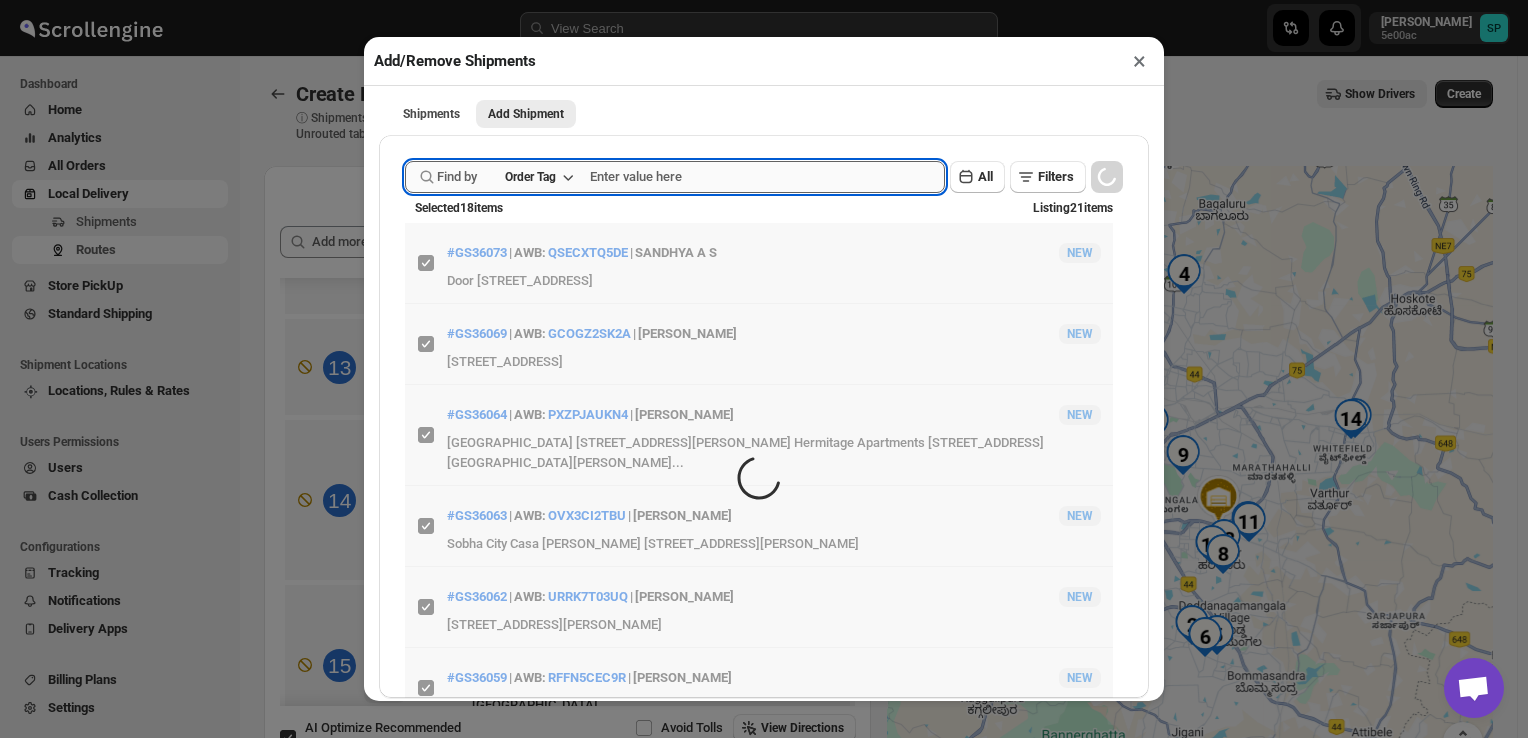 click at bounding box center (767, 177) 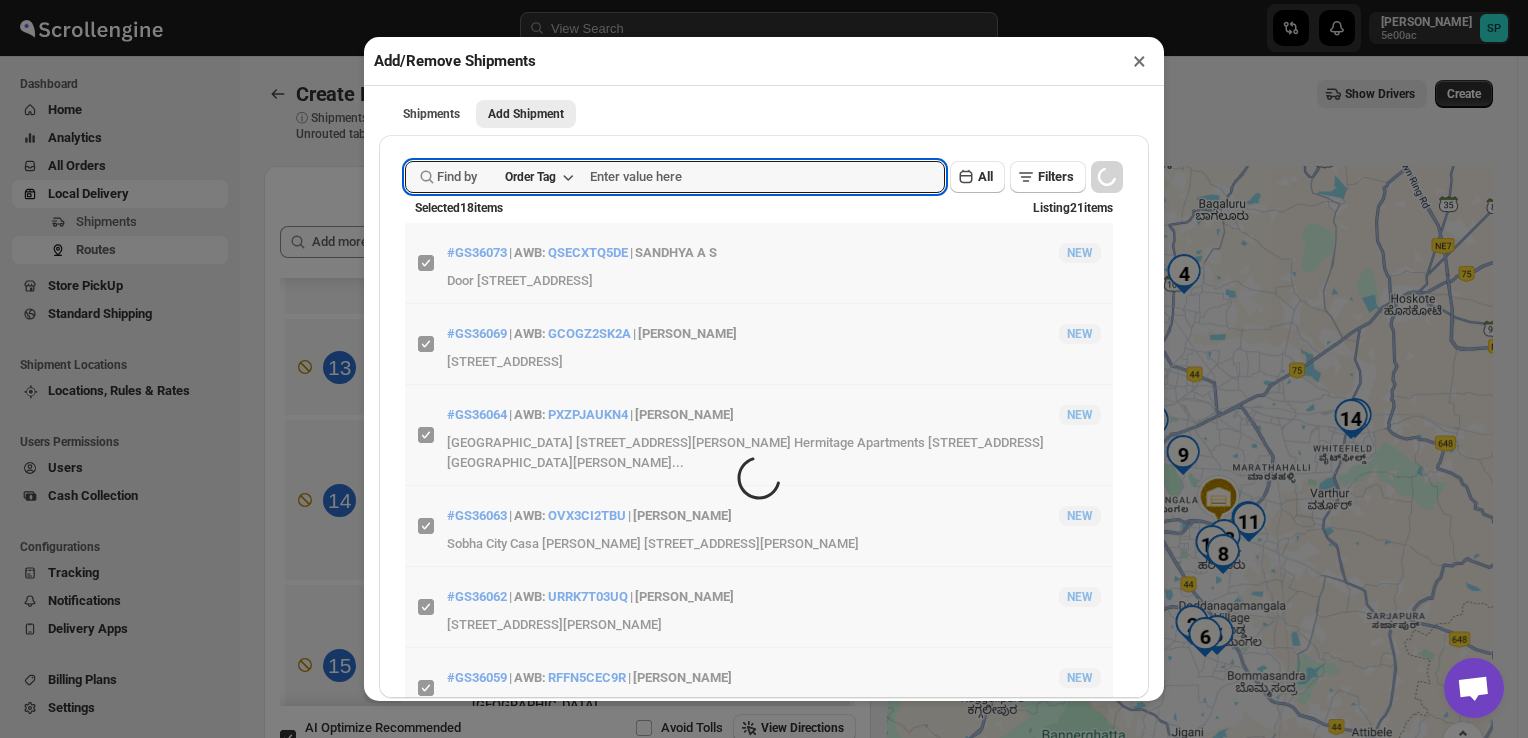 paste on "GS36053" 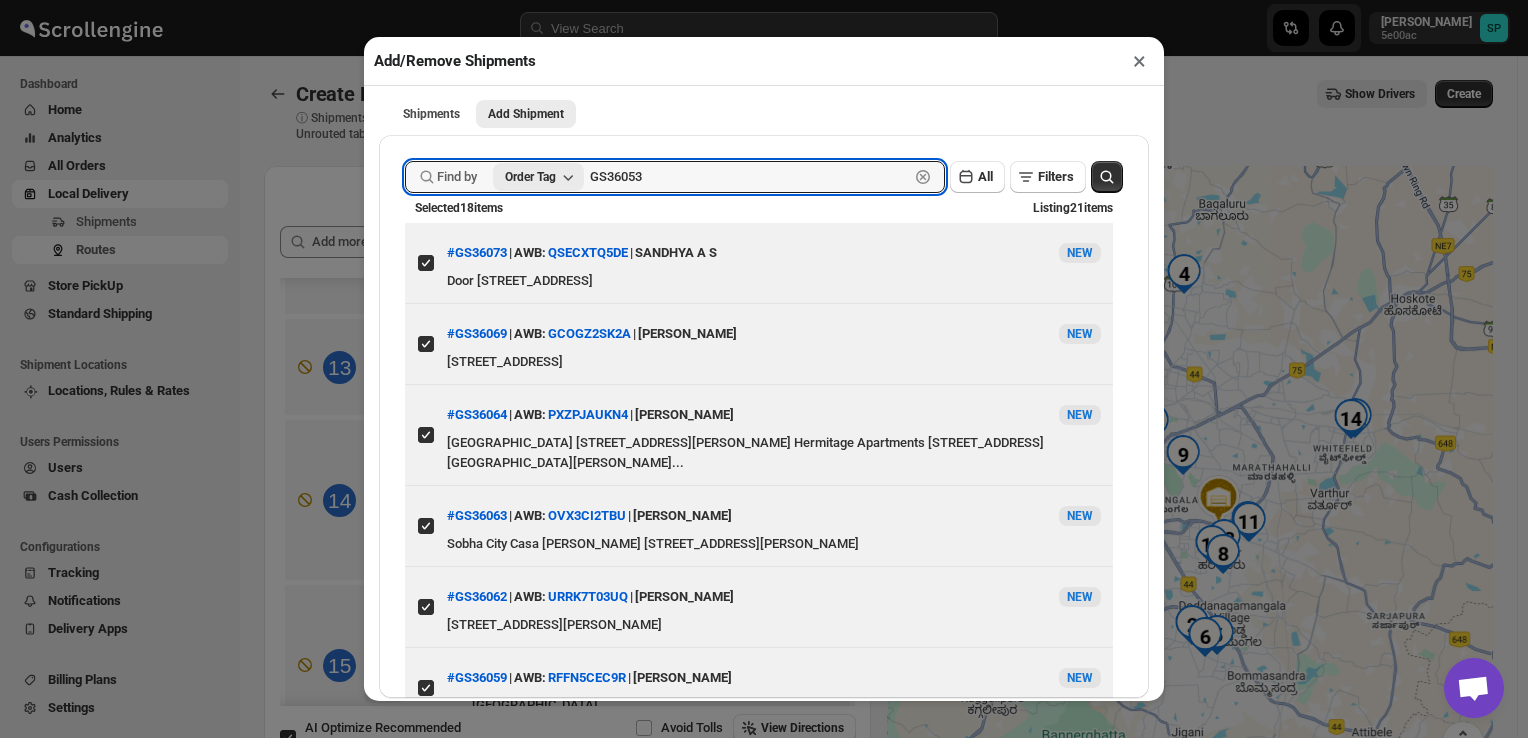 type on "GS36053" 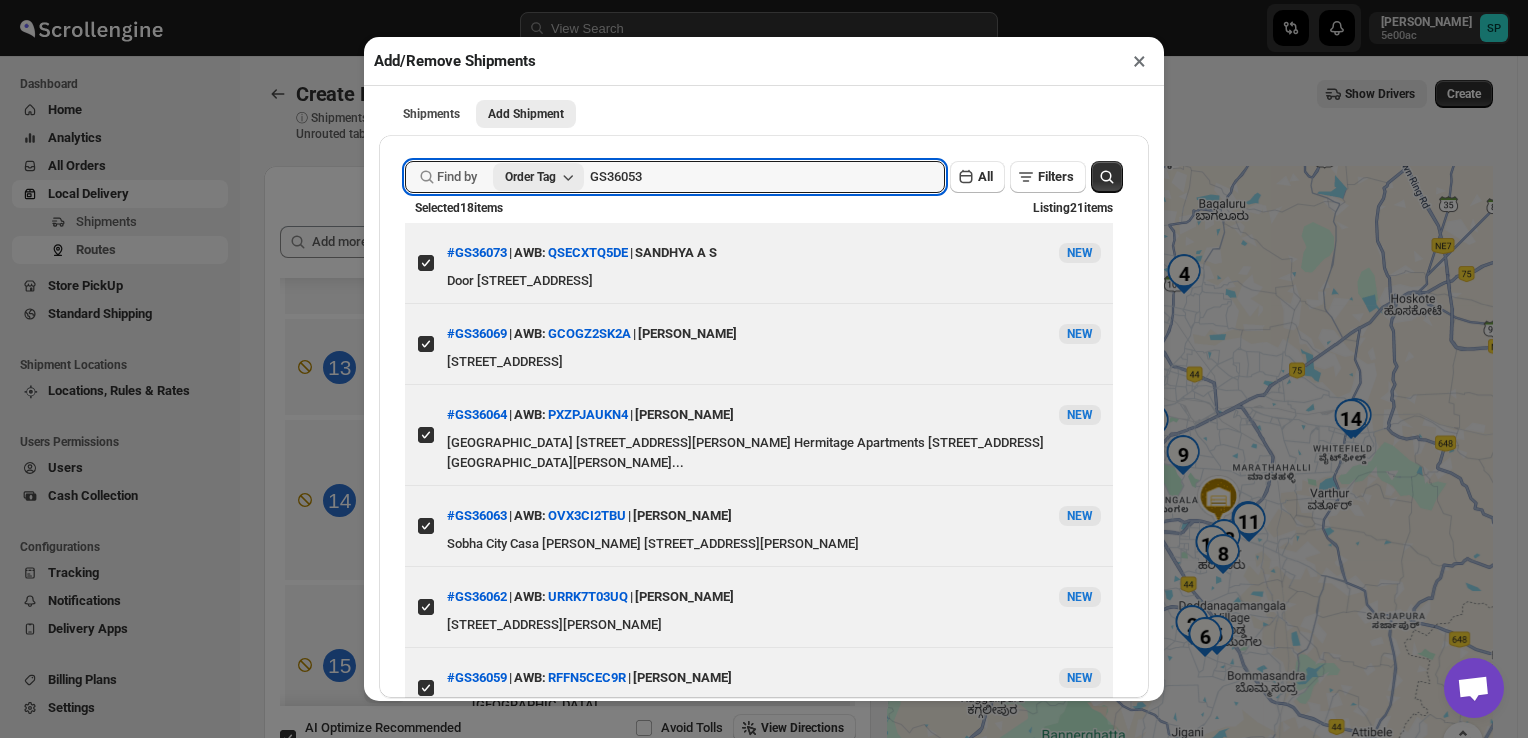 click on "Order Tag" at bounding box center [530, 177] 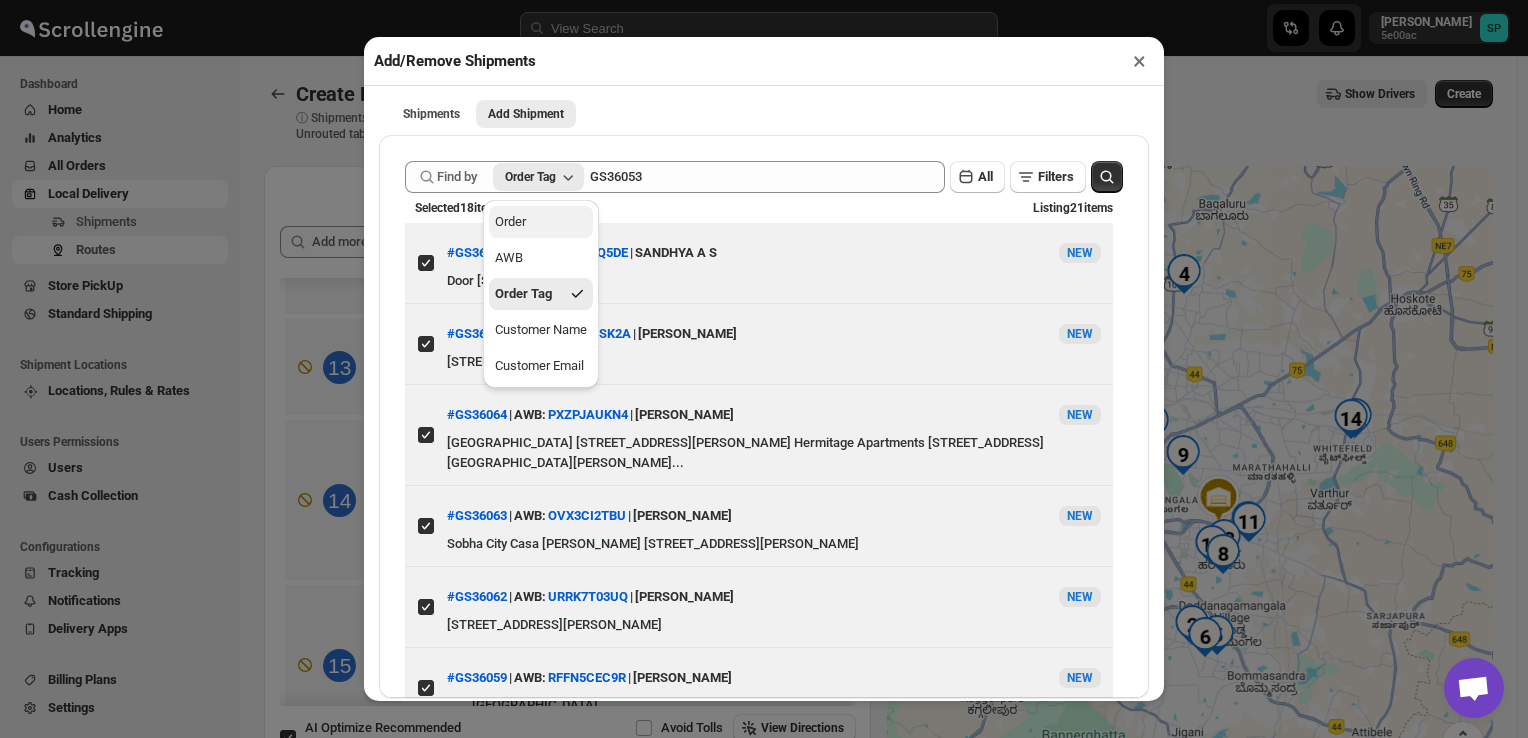 click on "Order" at bounding box center [541, 222] 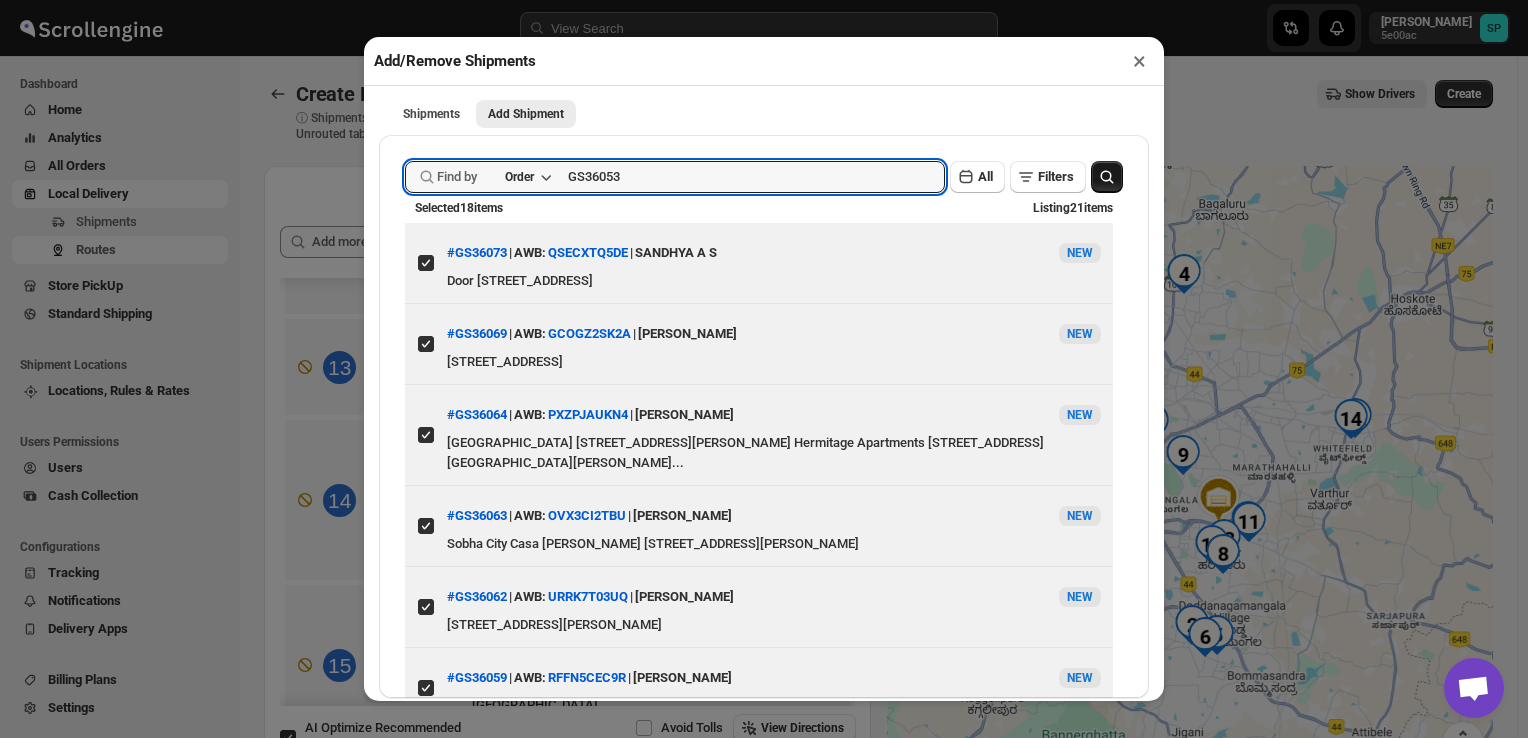 click at bounding box center [1107, 177] 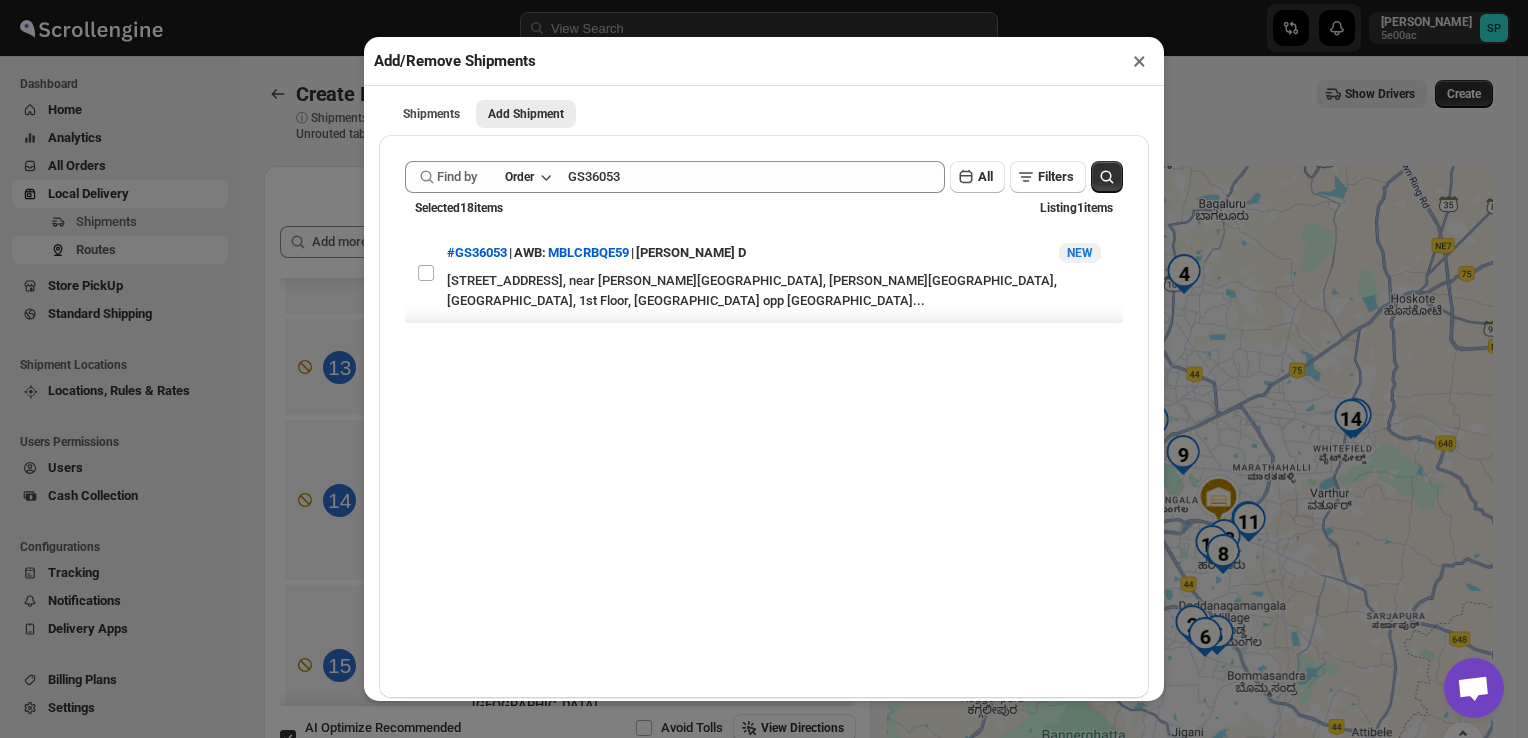 click on "×" at bounding box center [1139, 61] 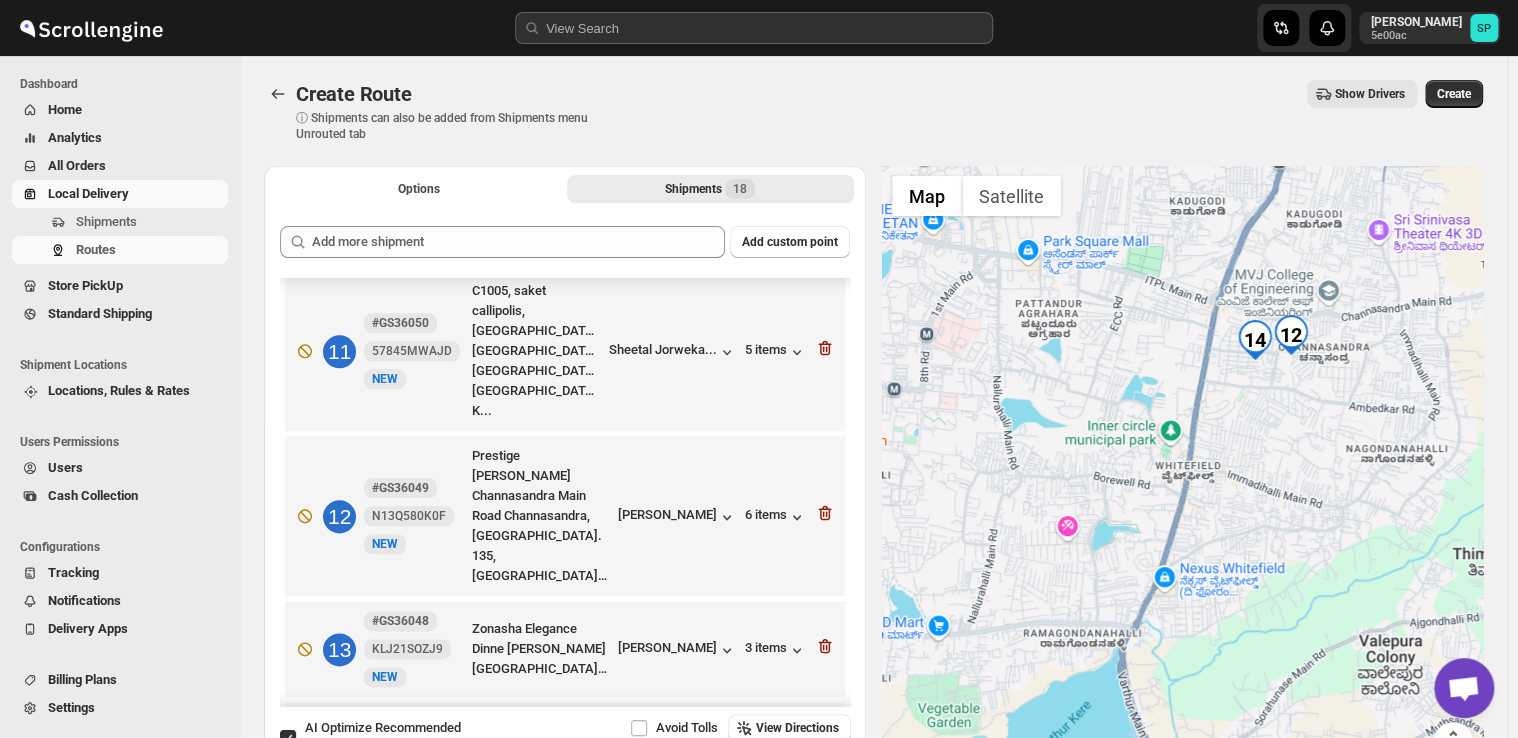 scroll, scrollTop: 1146, scrollLeft: 0, axis: vertical 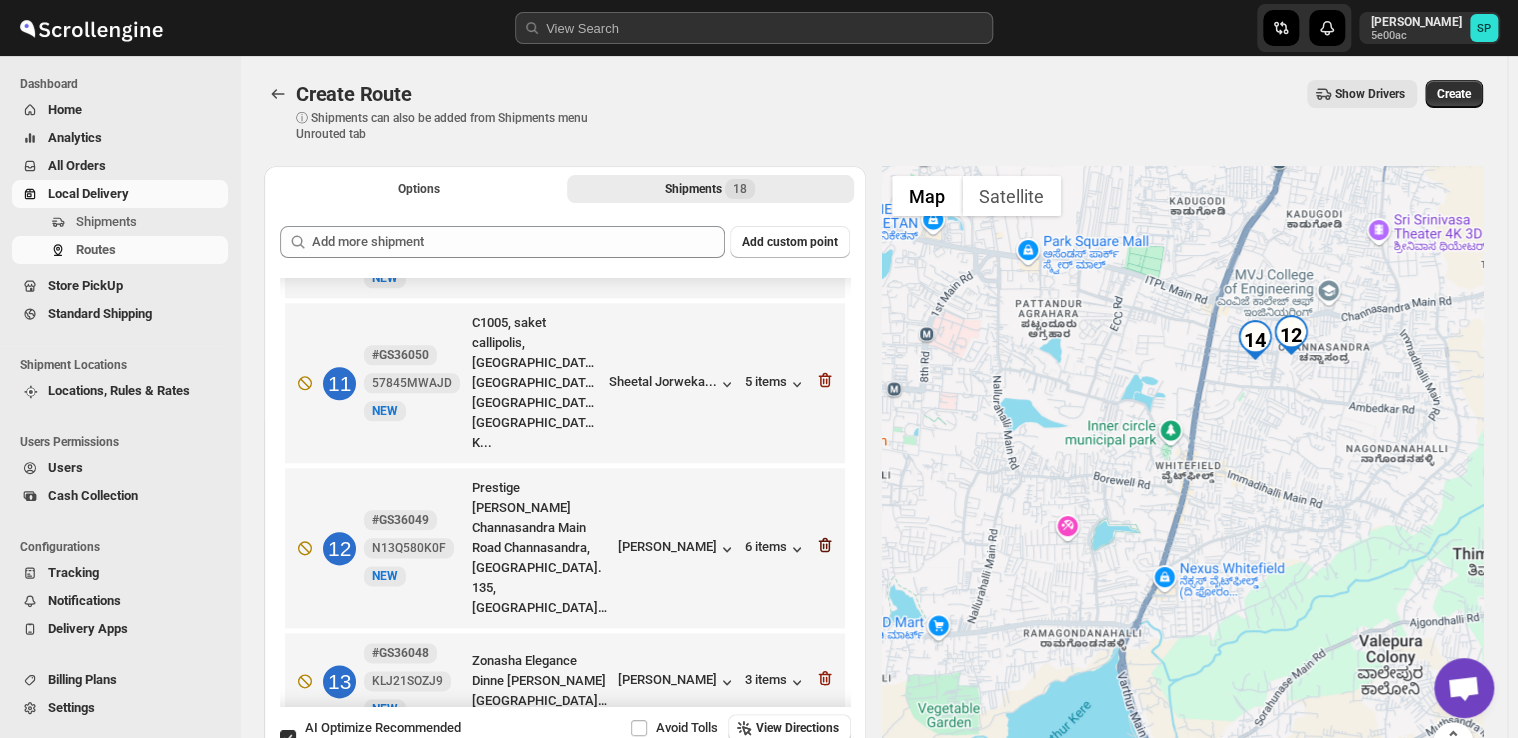 click 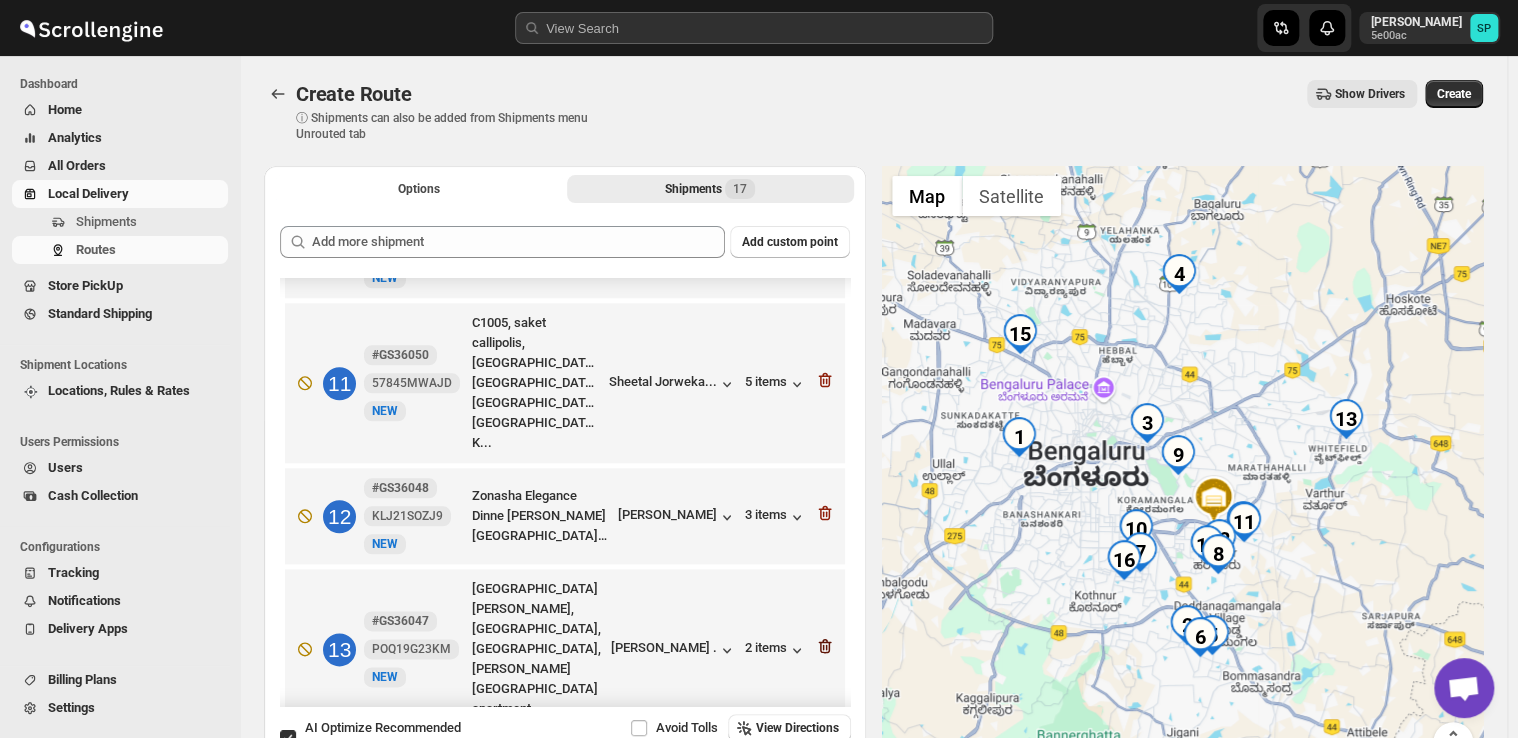 click 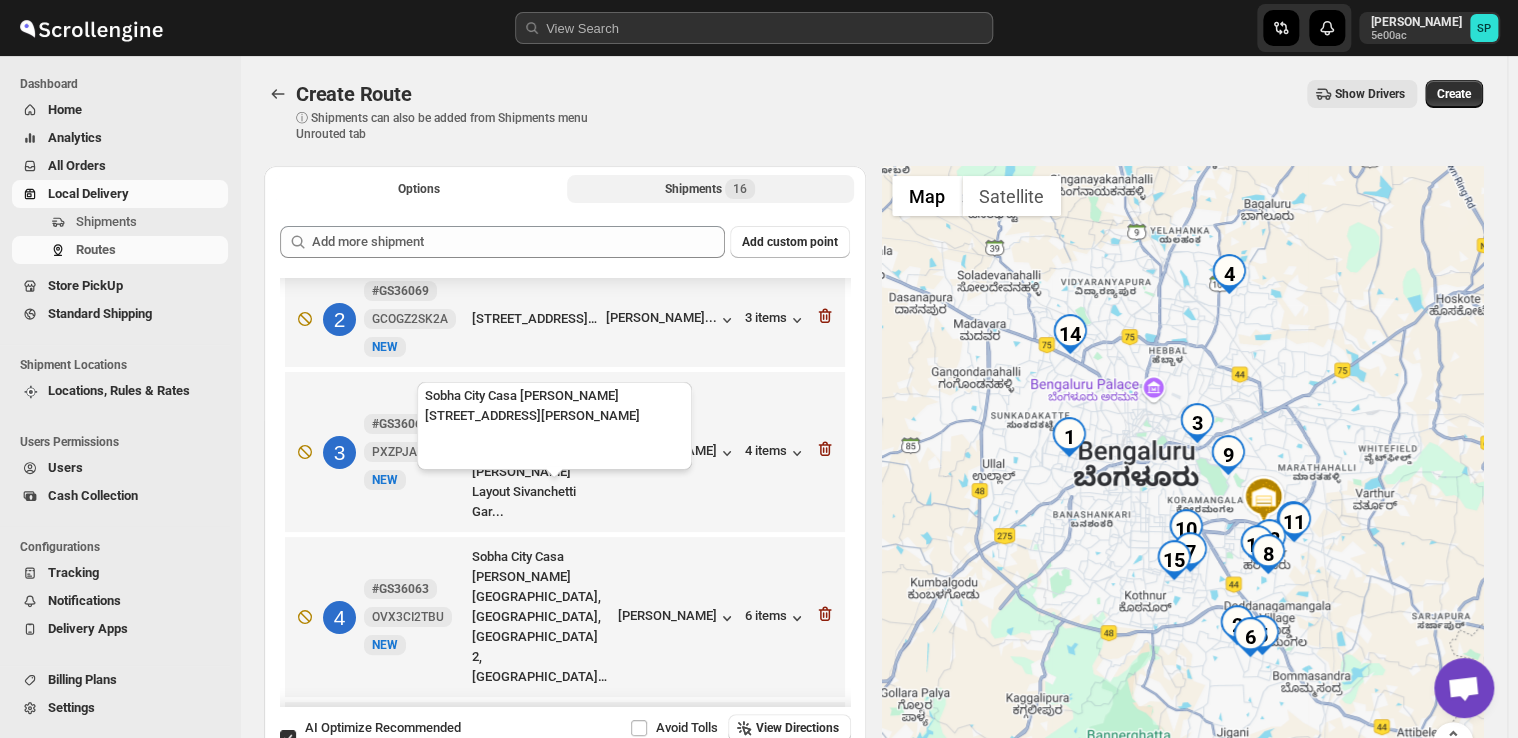 scroll, scrollTop: 146, scrollLeft: 0, axis: vertical 